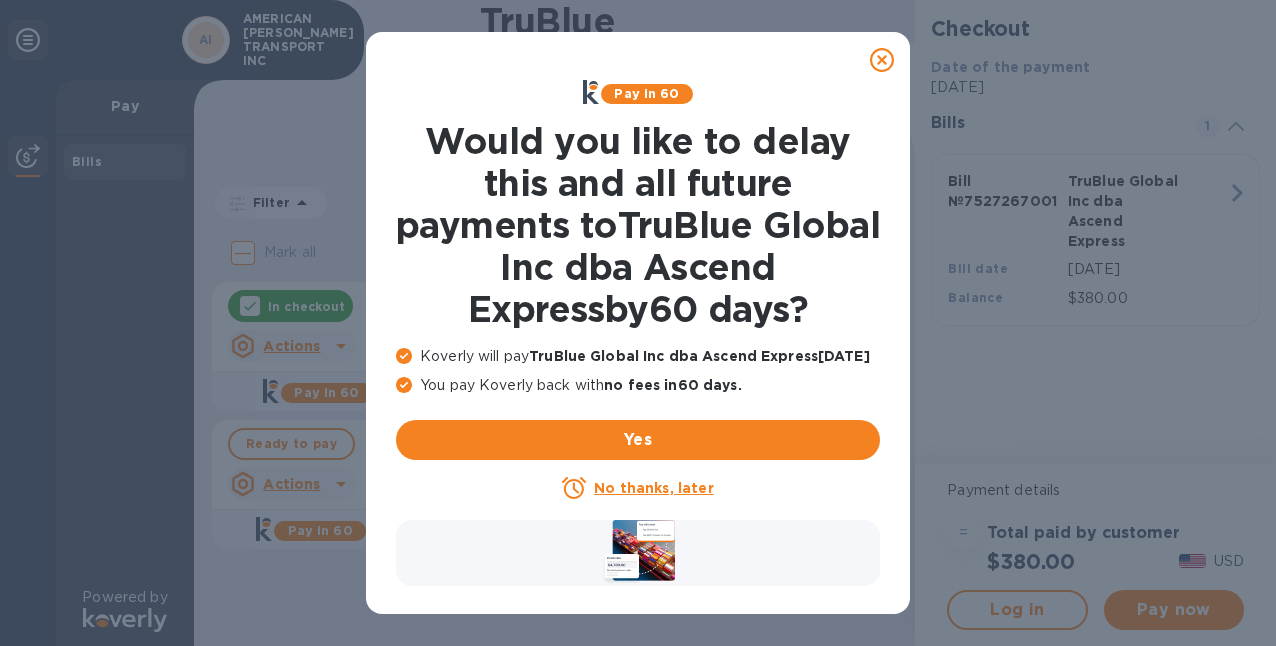 scroll, scrollTop: 0, scrollLeft: 0, axis: both 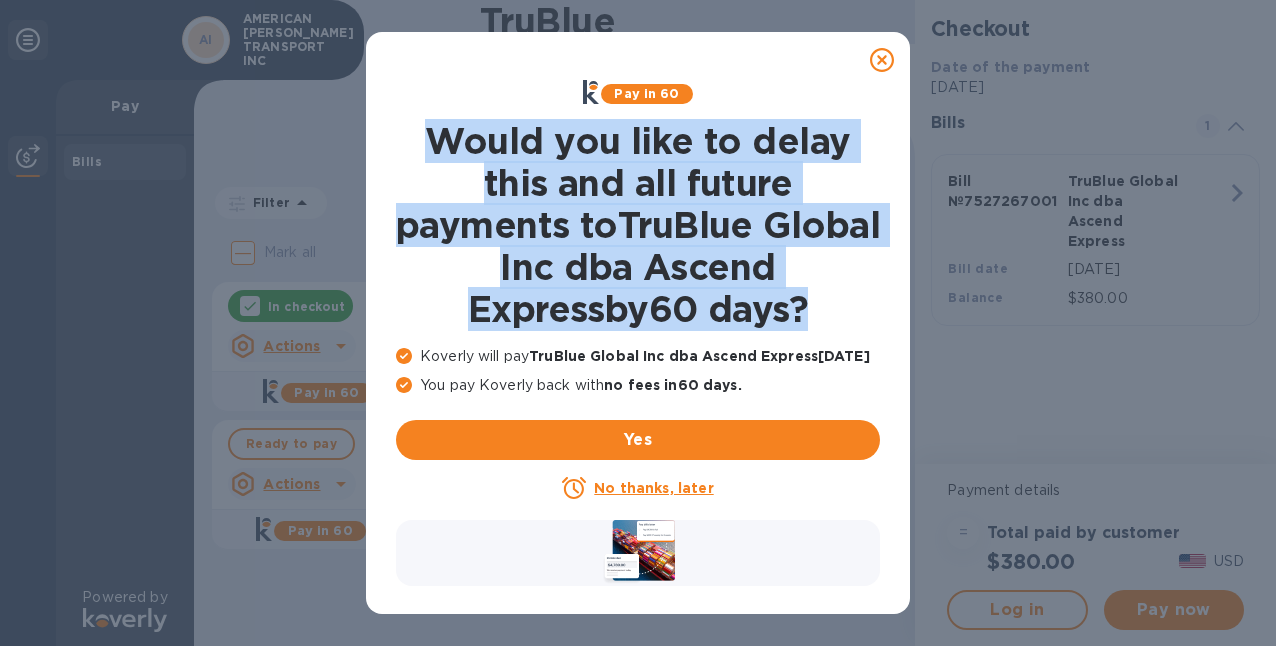 drag, startPoint x: 429, startPoint y: 141, endPoint x: 815, endPoint y: 327, distance: 428.47638 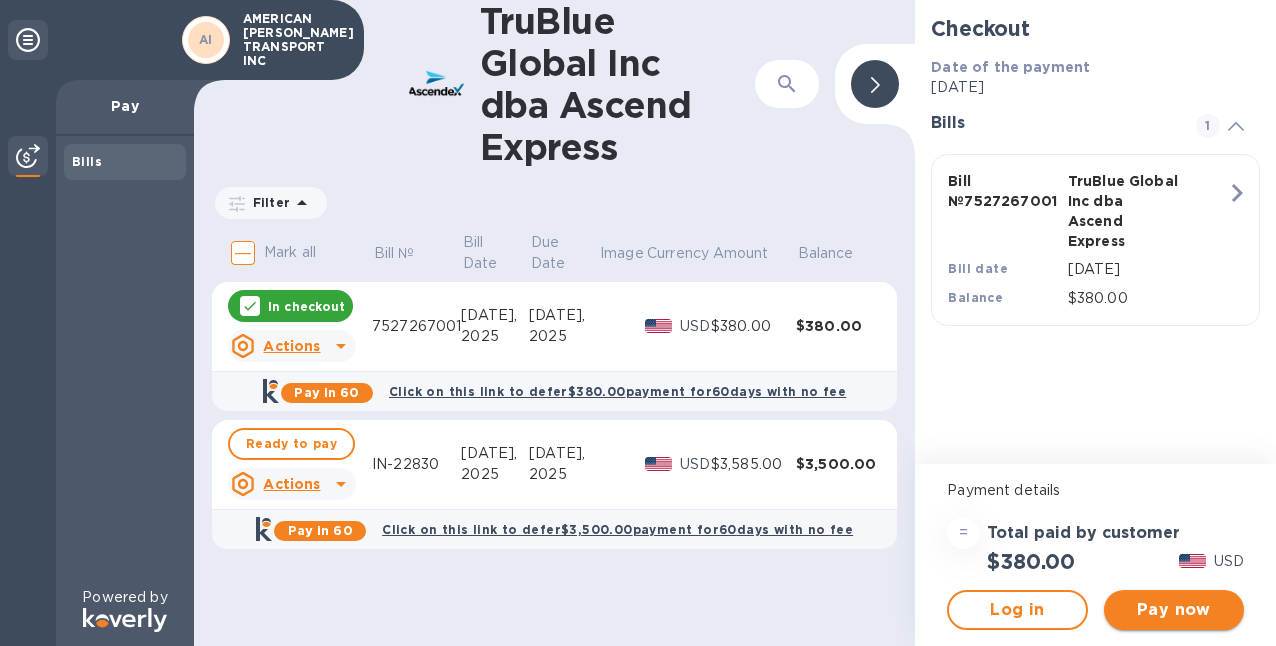 click on "Pay now" at bounding box center [1174, 610] 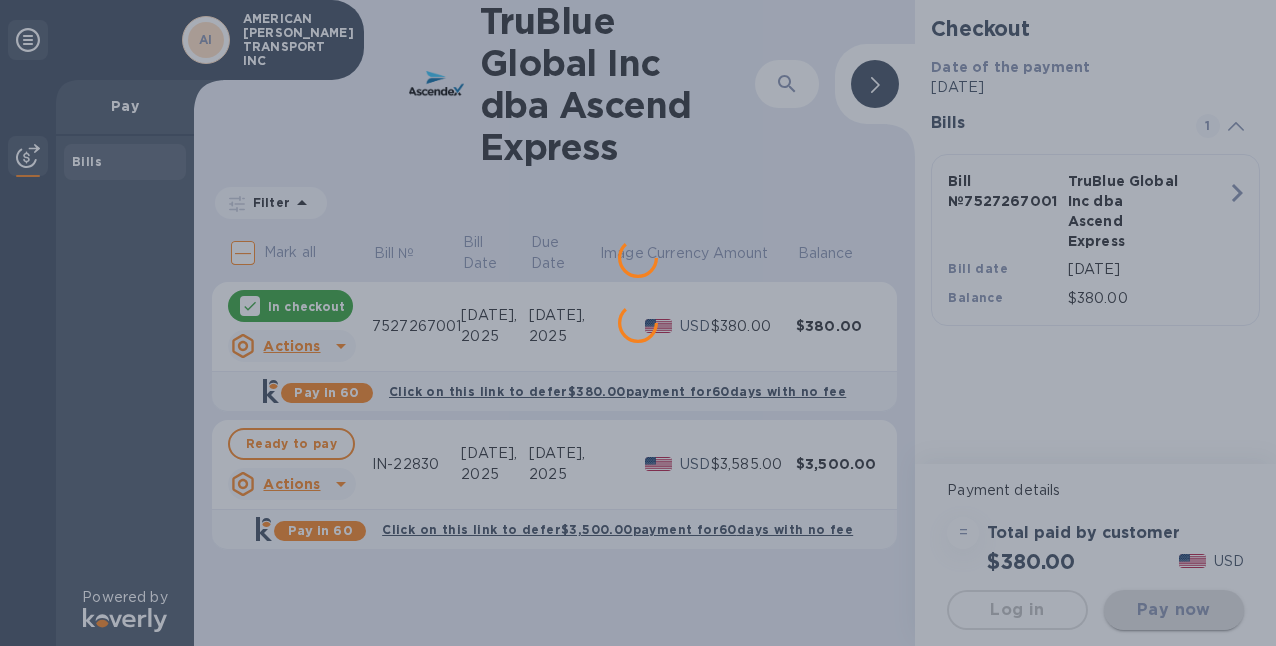 scroll, scrollTop: 0, scrollLeft: 0, axis: both 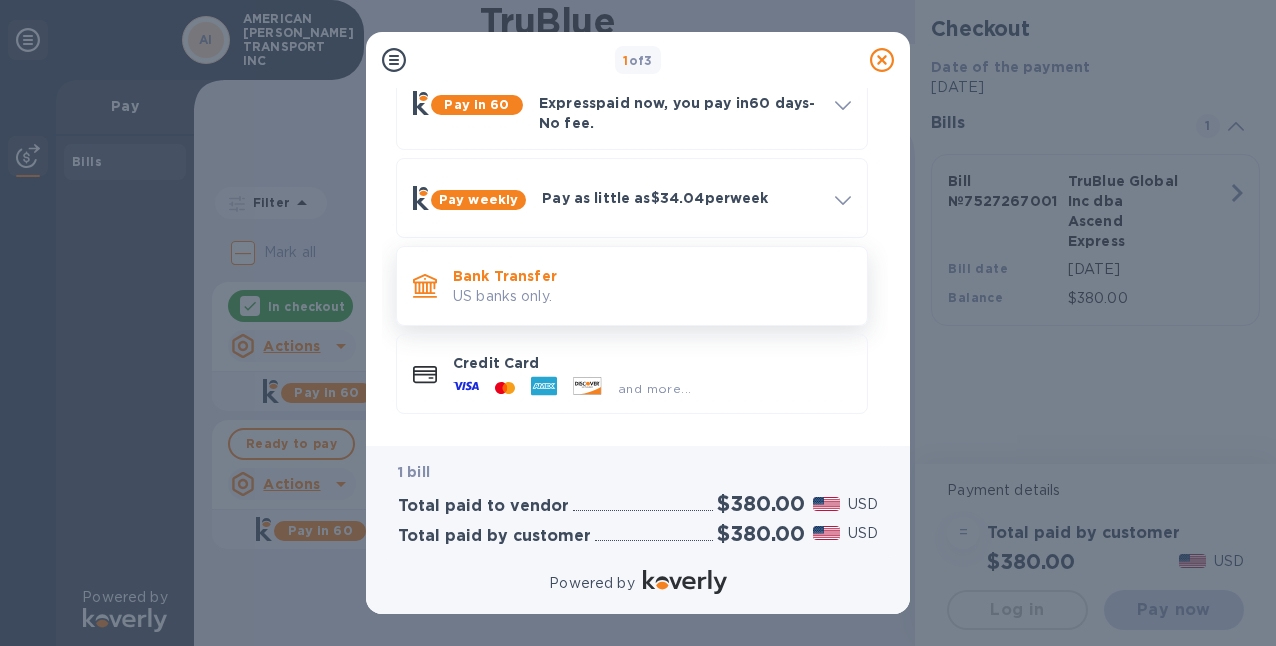 click on "US banks only." at bounding box center [652, 296] 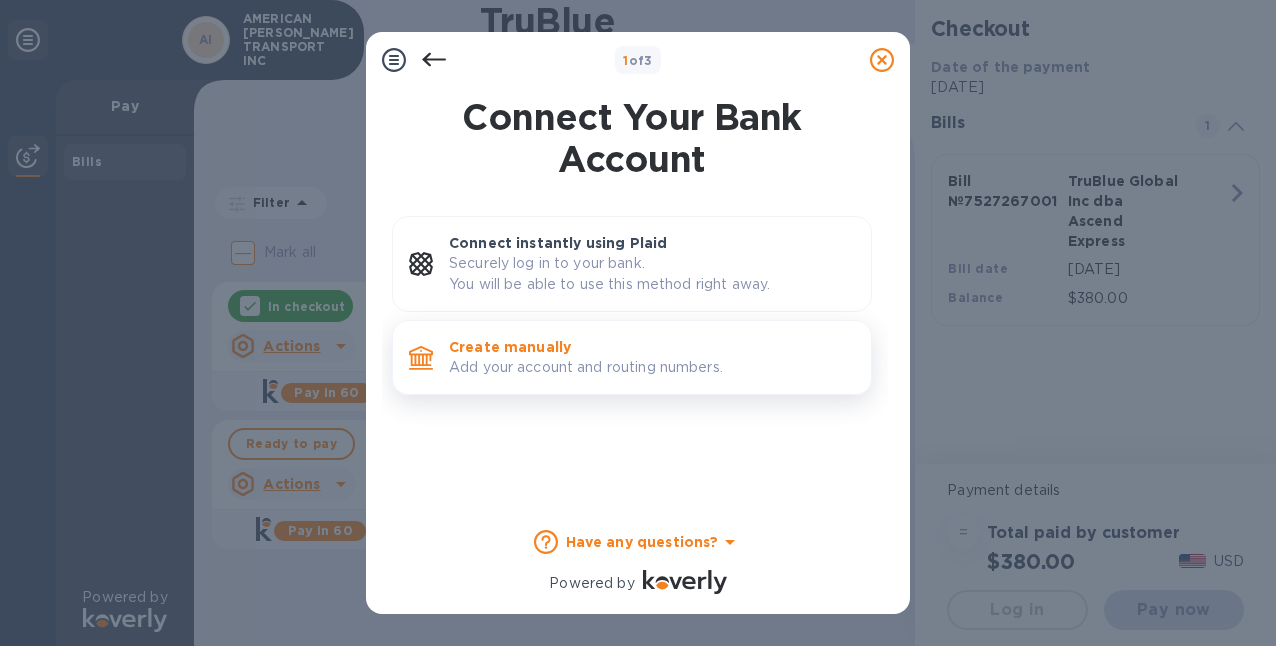 click on "Create manually" at bounding box center (652, 347) 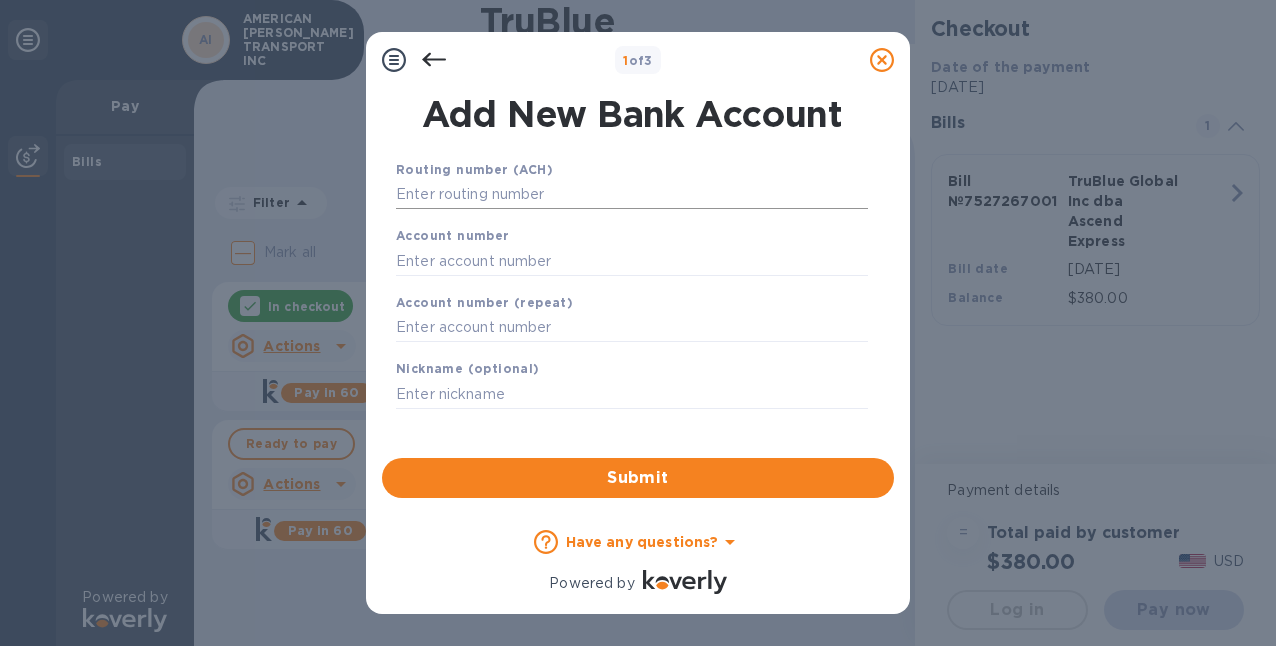 scroll, scrollTop: 8, scrollLeft: 0, axis: vertical 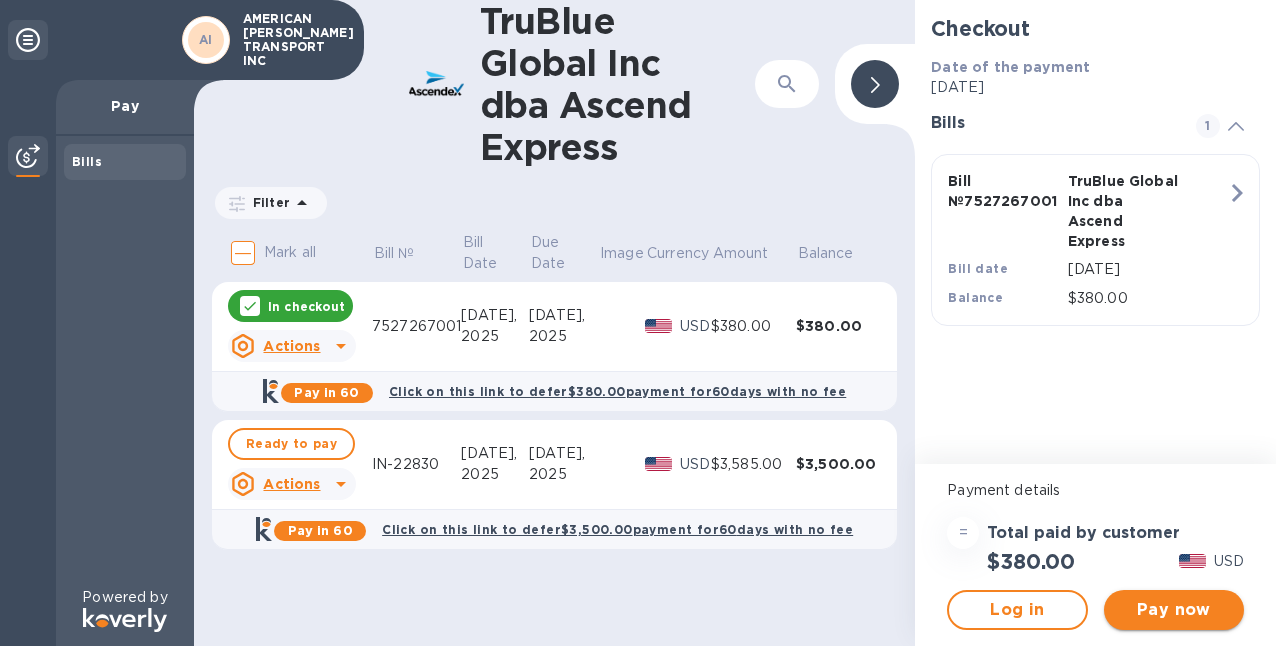 click on "Pay now" at bounding box center [1174, 610] 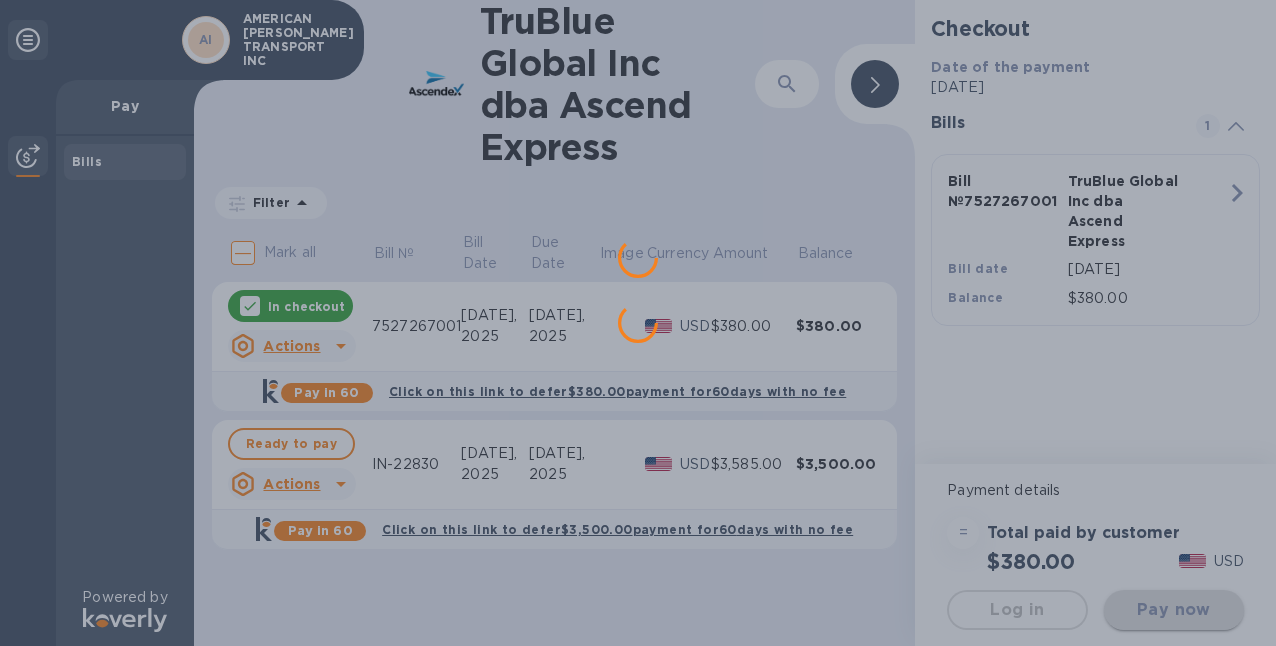 scroll, scrollTop: 0, scrollLeft: 0, axis: both 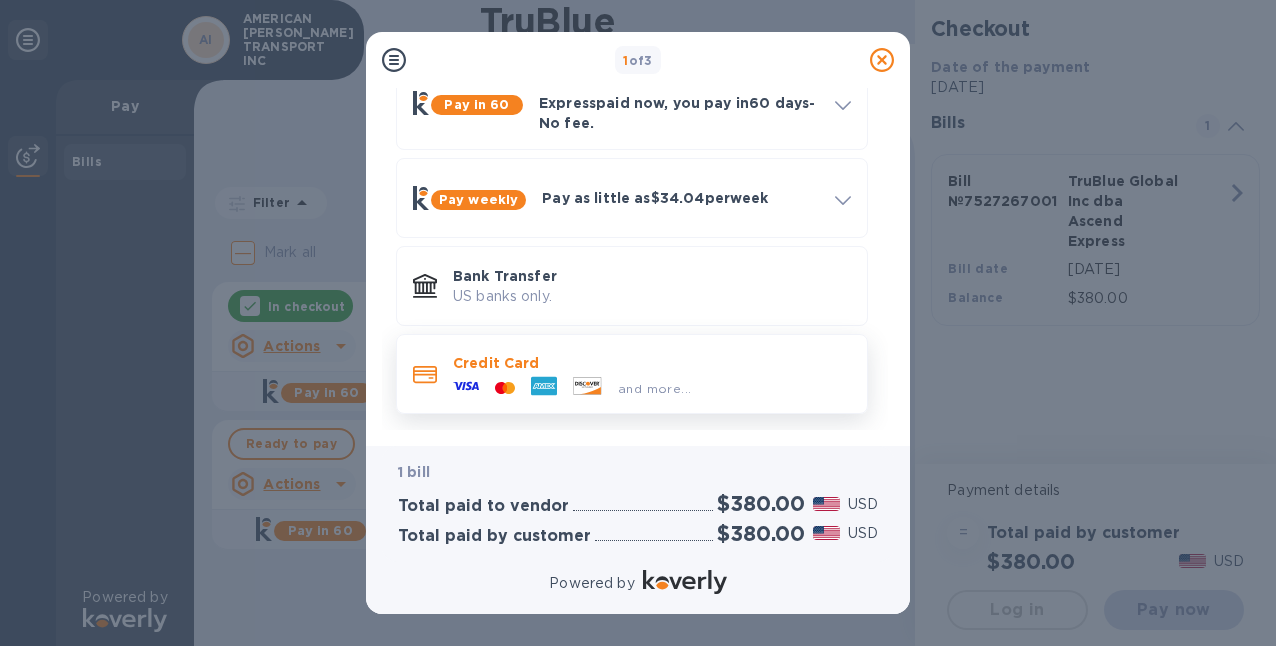 click on "and more..." at bounding box center [572, 388] 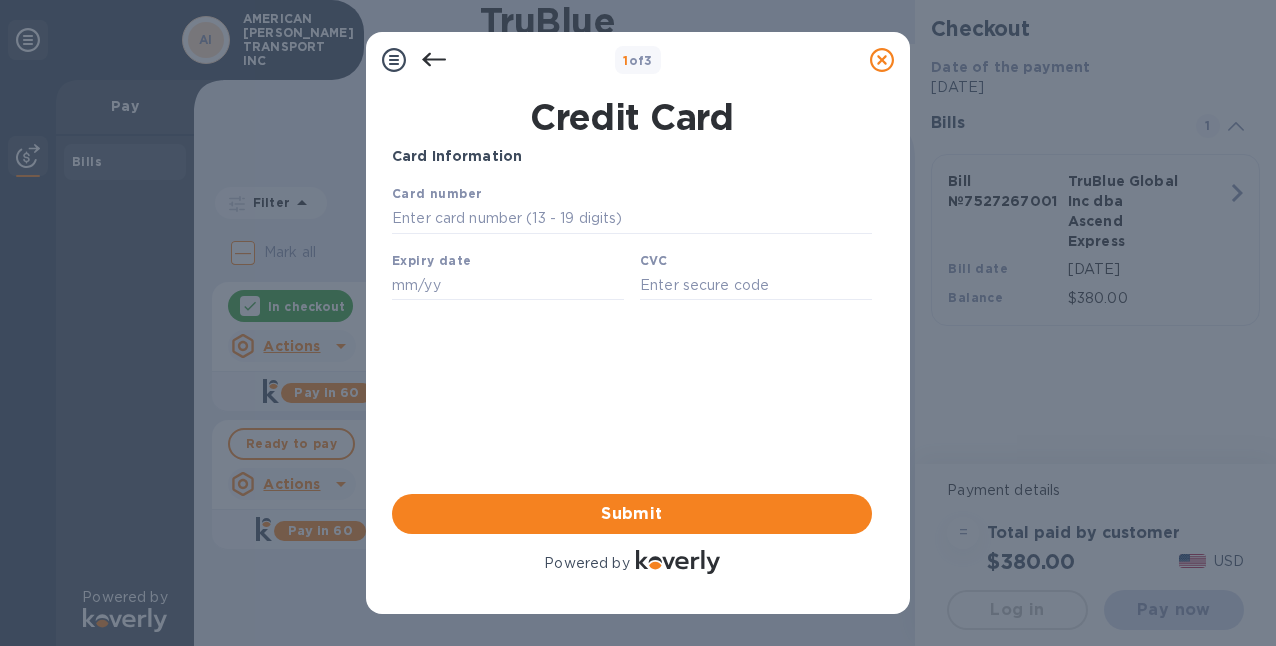 scroll, scrollTop: 0, scrollLeft: 0, axis: both 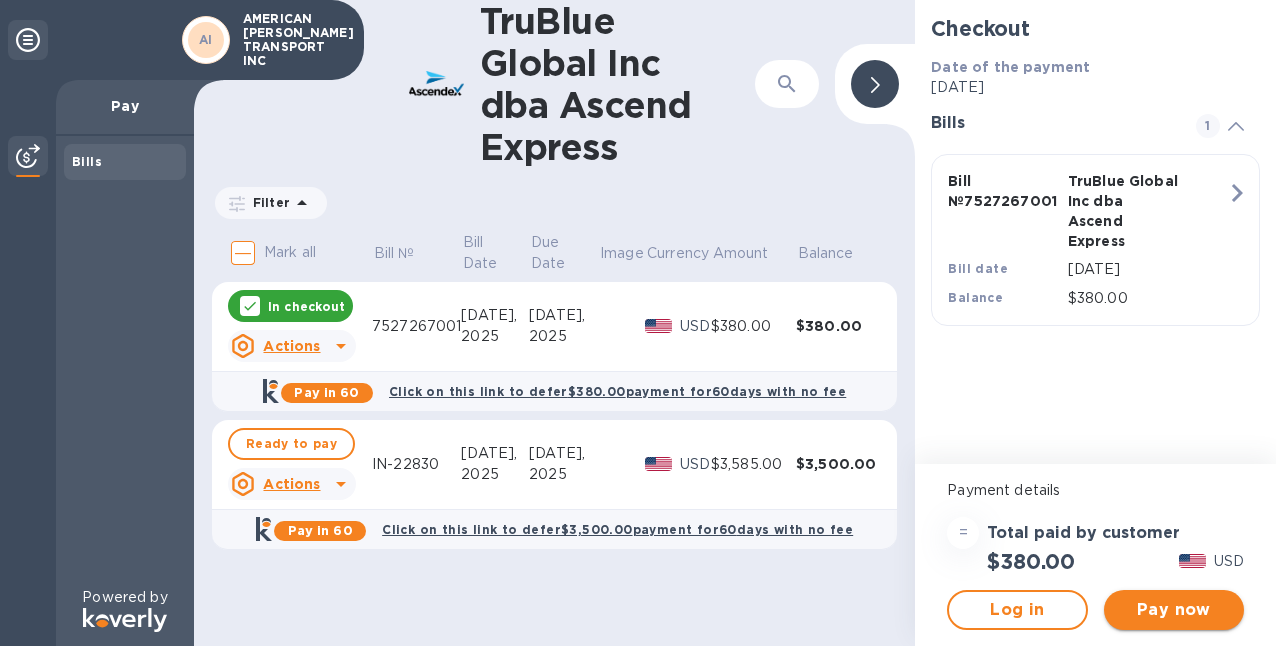 click on "Pay now" at bounding box center (1174, 610) 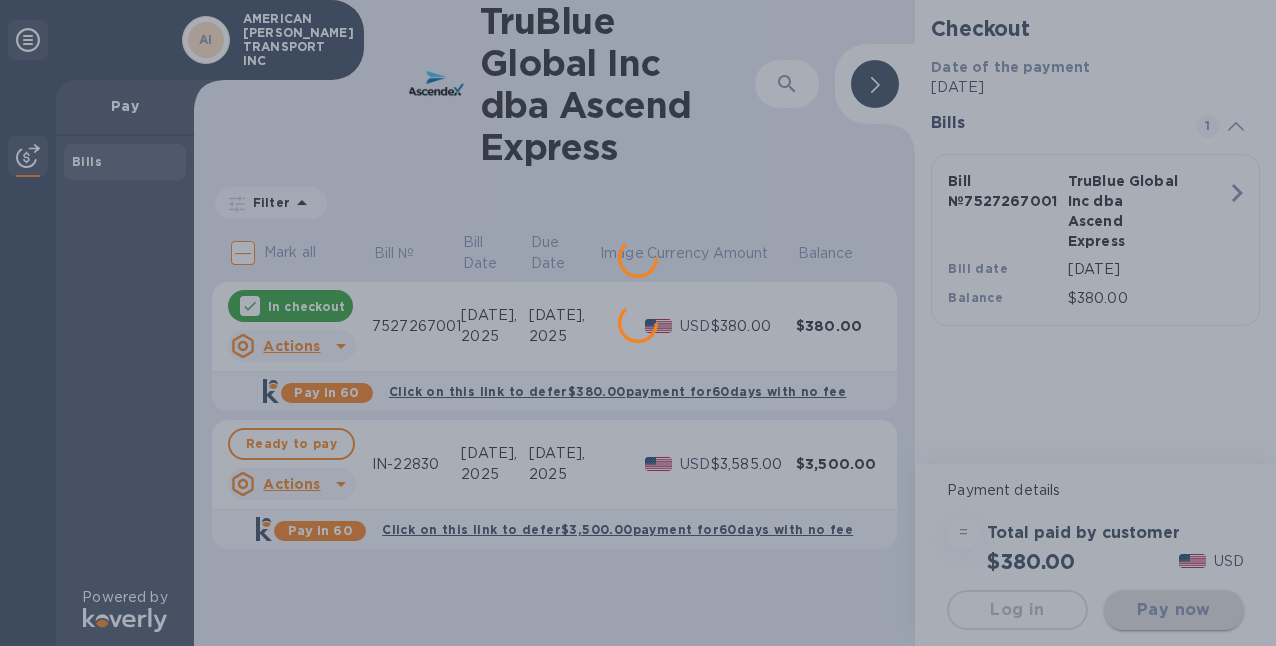 scroll, scrollTop: 0, scrollLeft: 0, axis: both 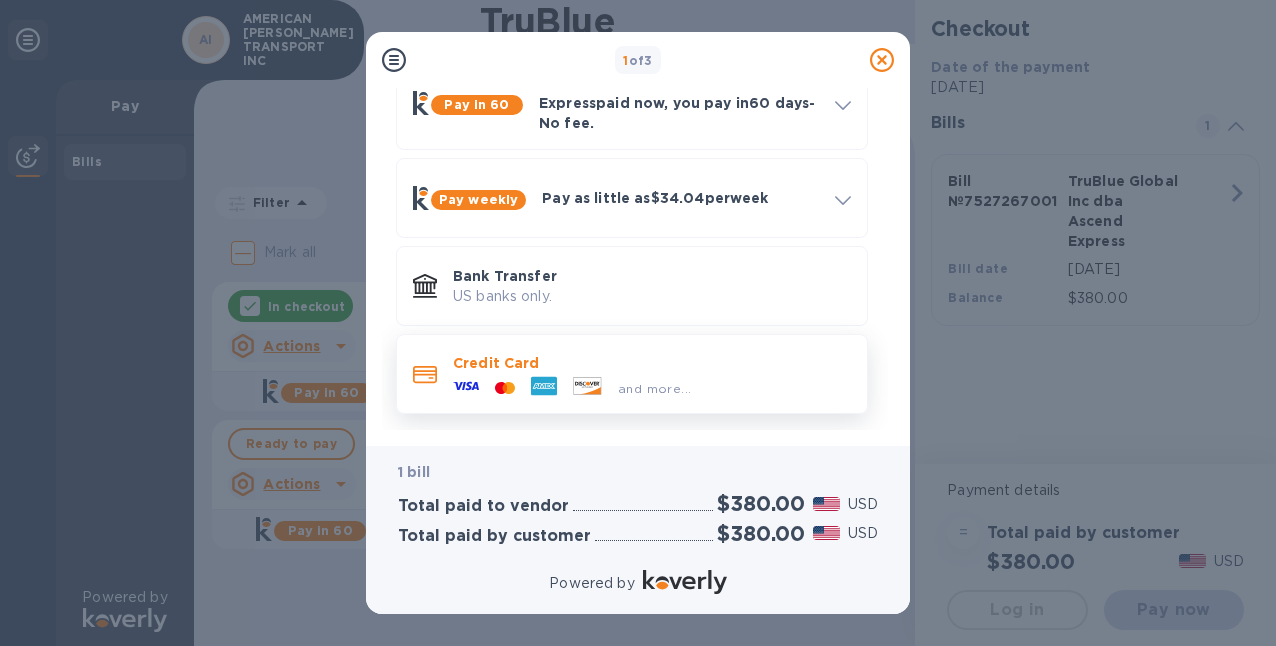 click on "Credit Card" at bounding box center [652, 363] 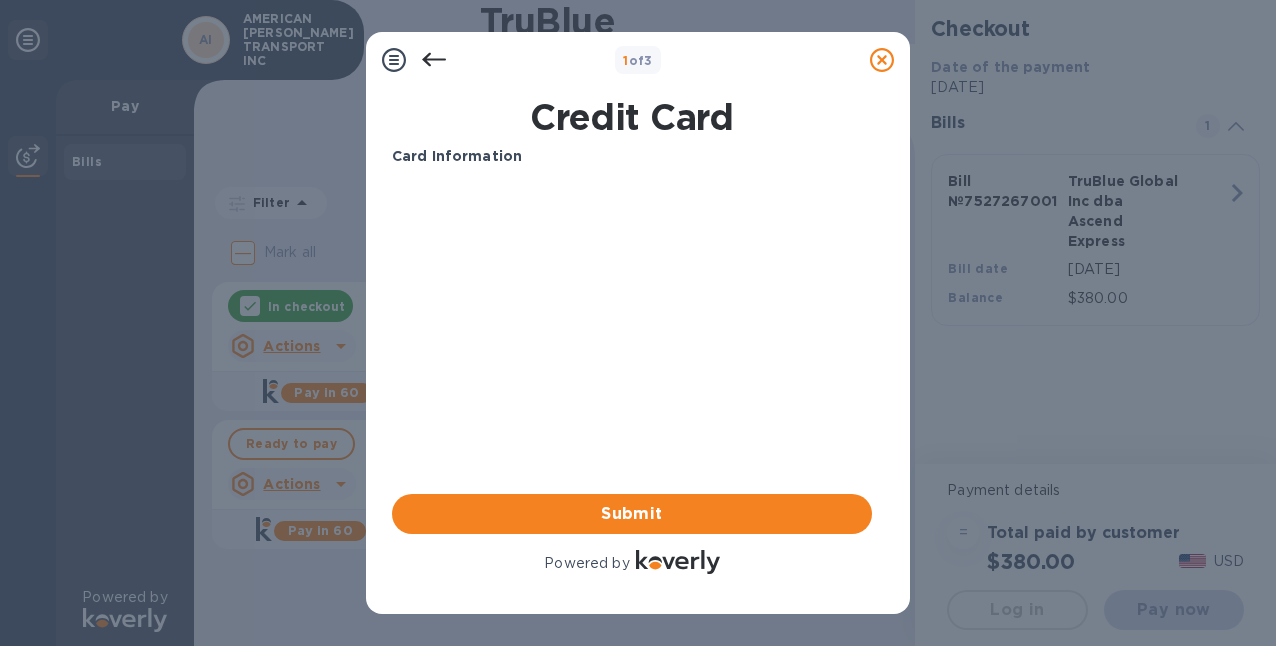 scroll, scrollTop: 0, scrollLeft: 0, axis: both 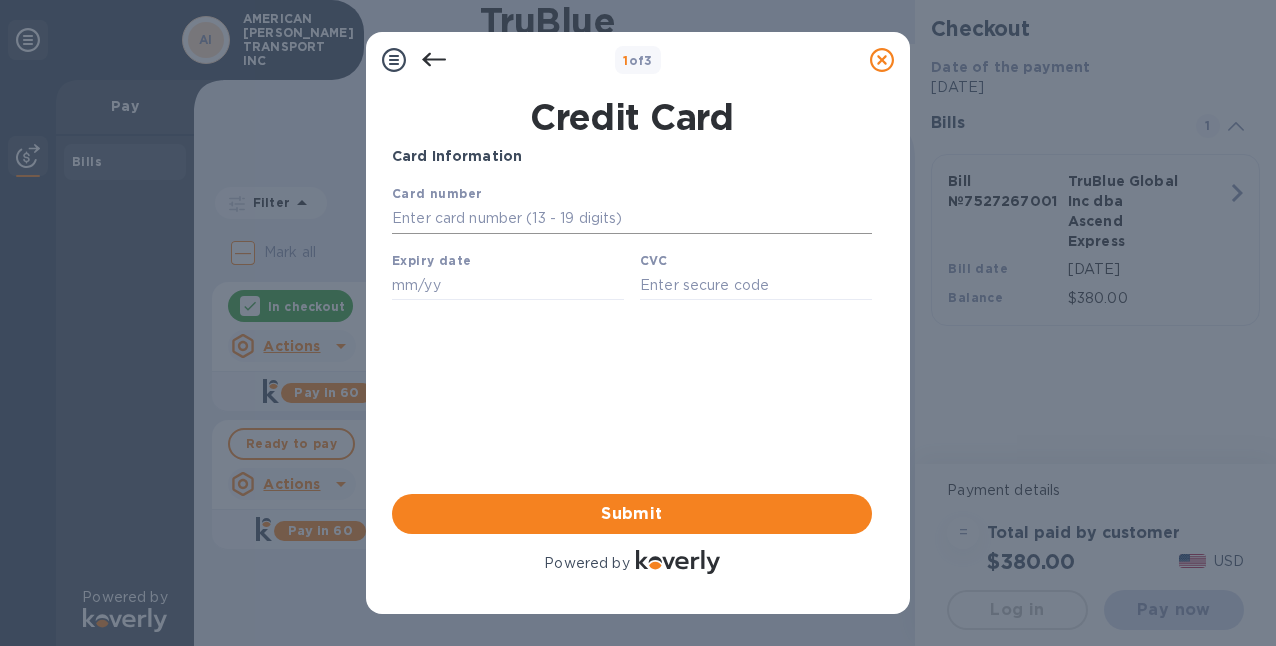 click at bounding box center (632, 219) 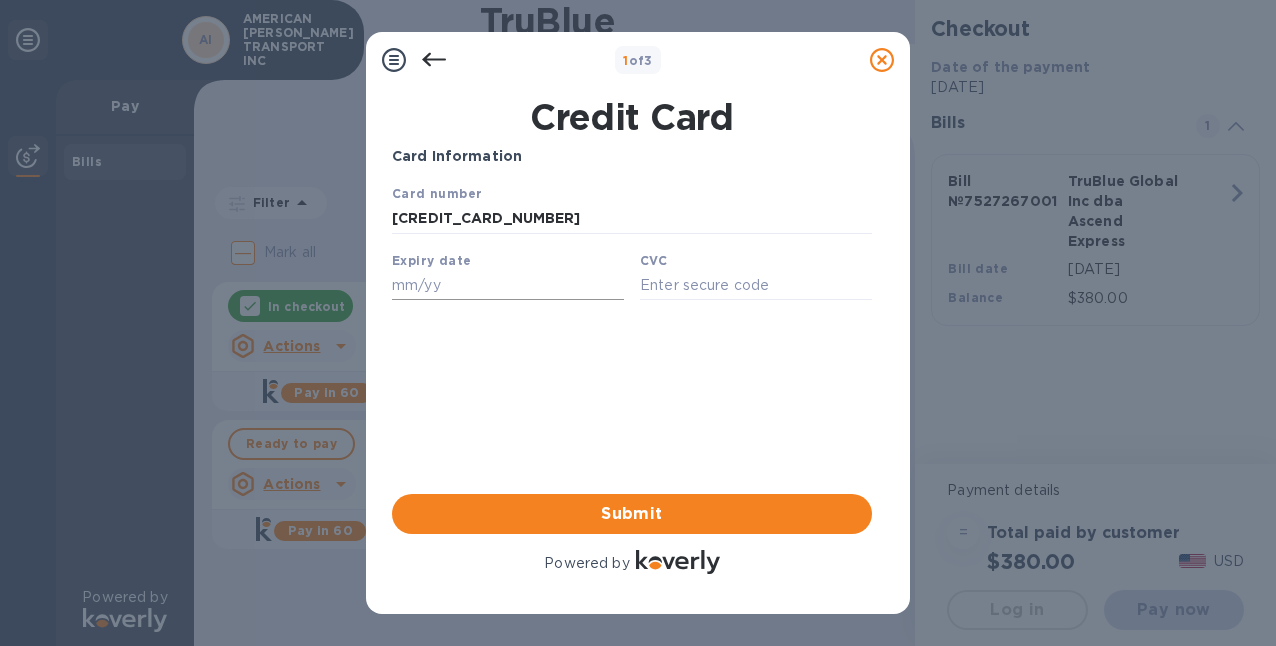type on "[CREDIT_CARD_NUMBER]" 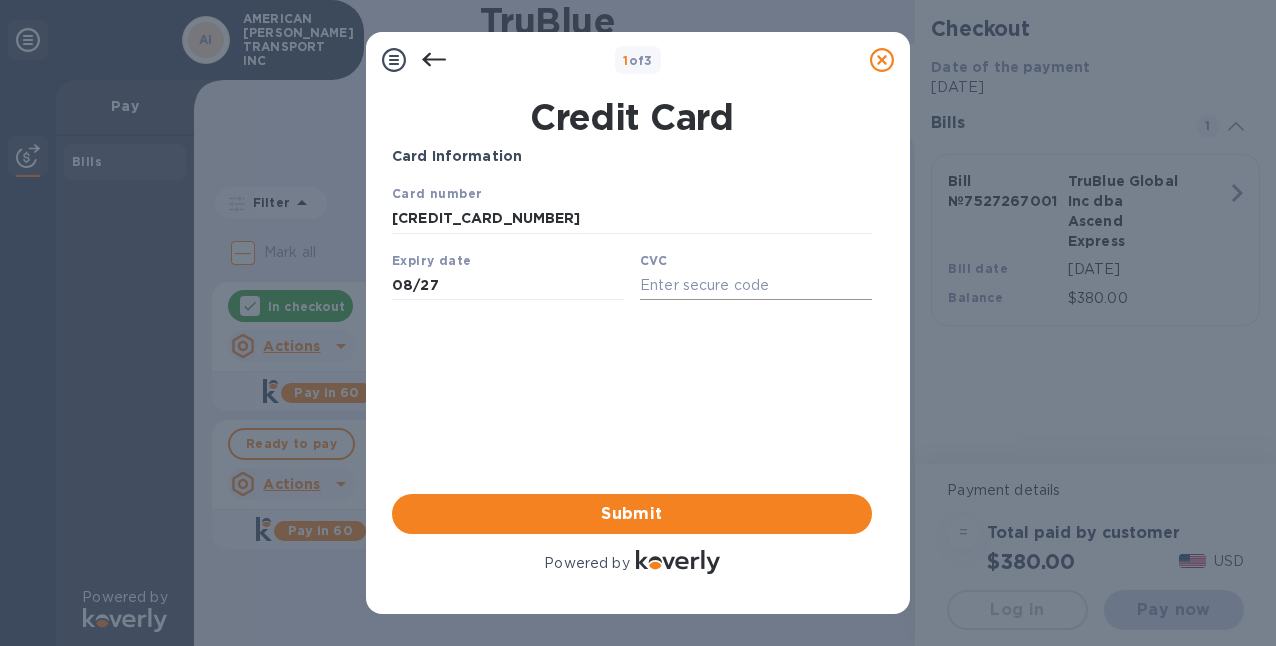 type on "08/27" 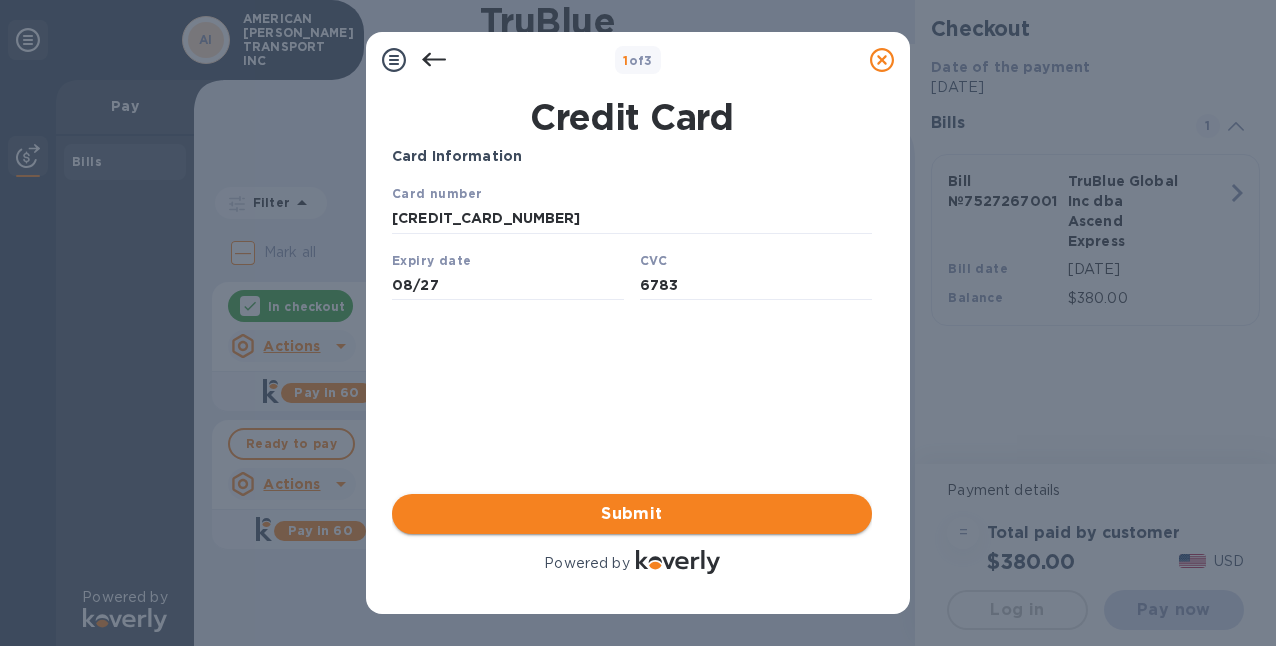 type on "6783" 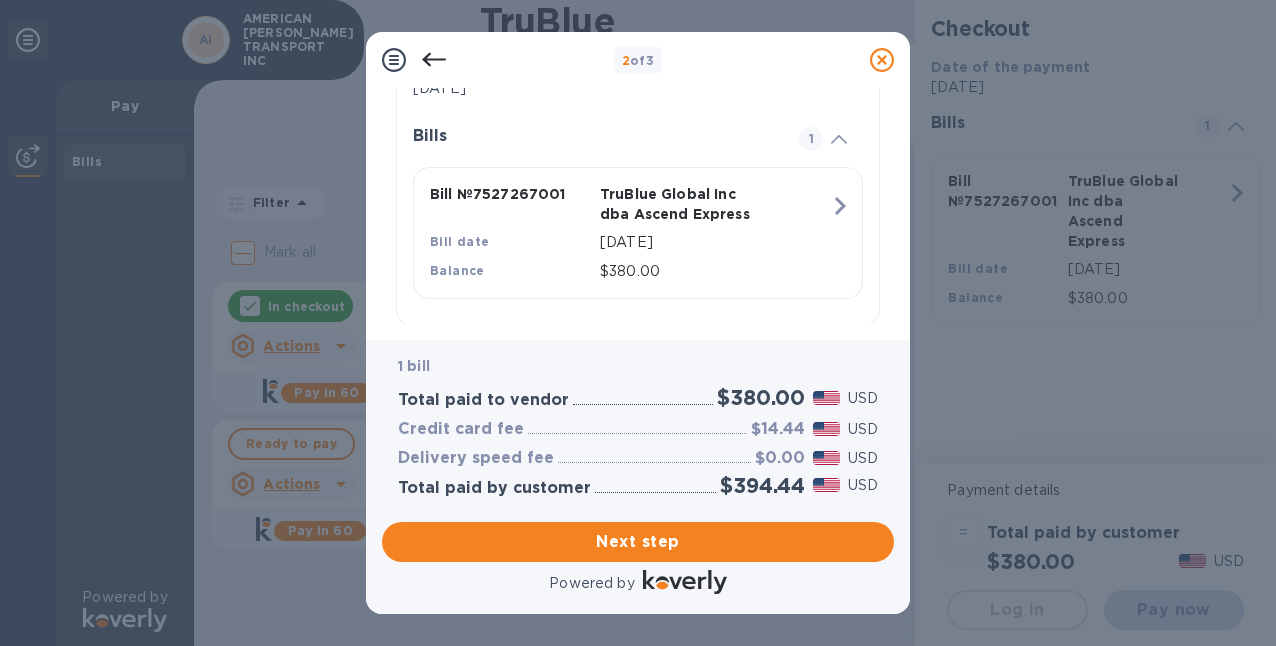 scroll, scrollTop: 465, scrollLeft: 0, axis: vertical 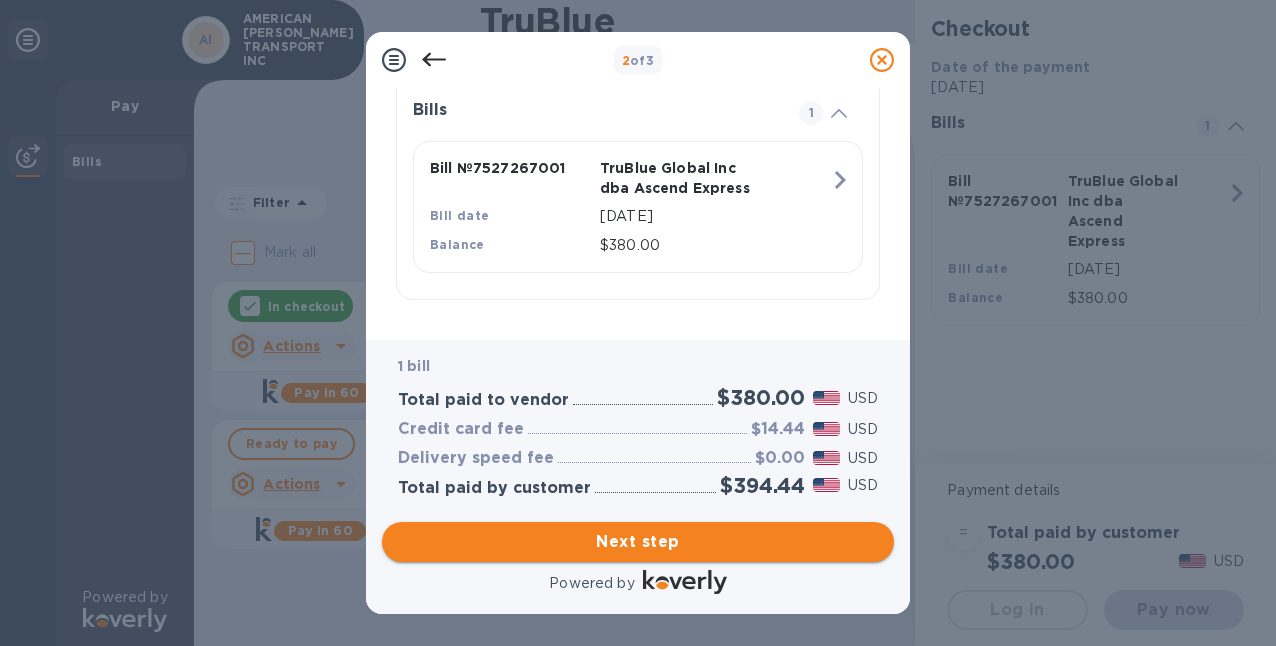 click on "Next step" at bounding box center [638, 542] 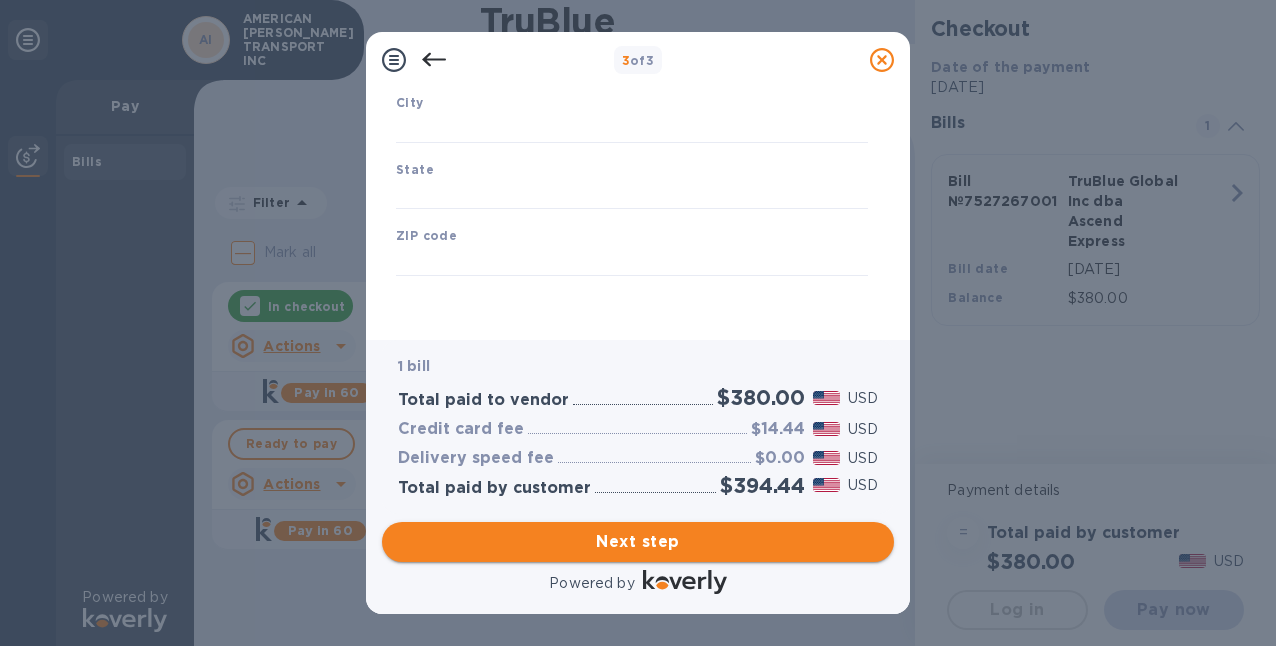 scroll, scrollTop: 332, scrollLeft: 0, axis: vertical 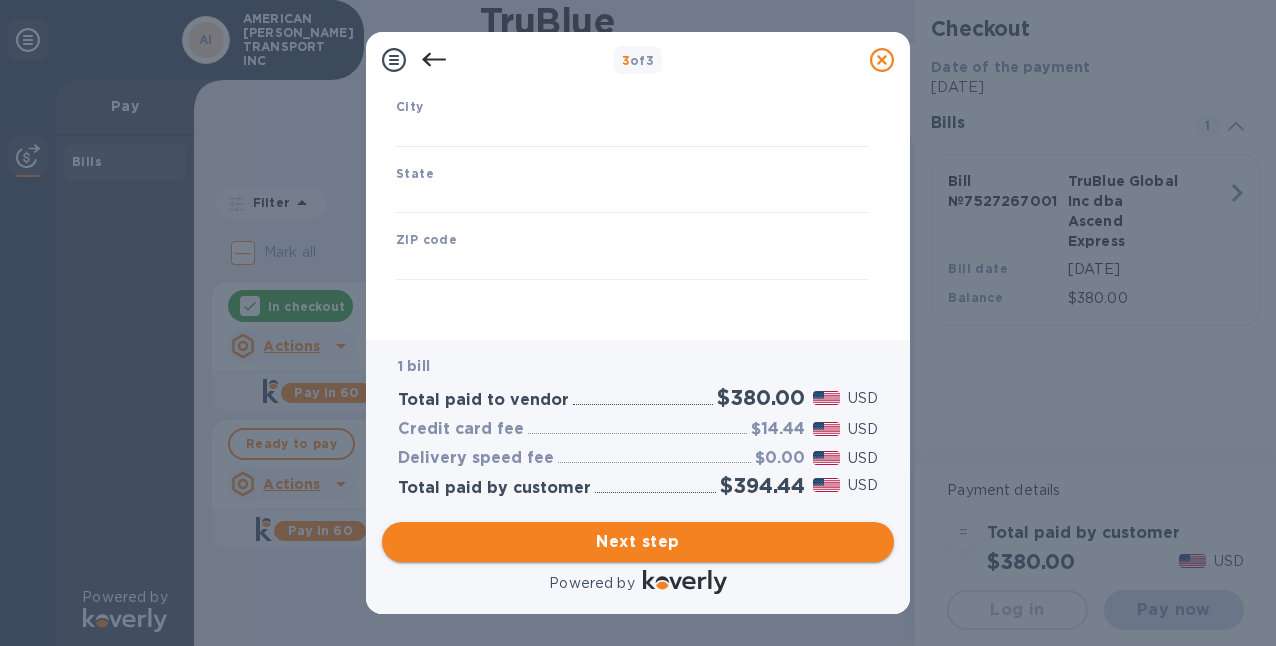 type on "[GEOGRAPHIC_DATA]" 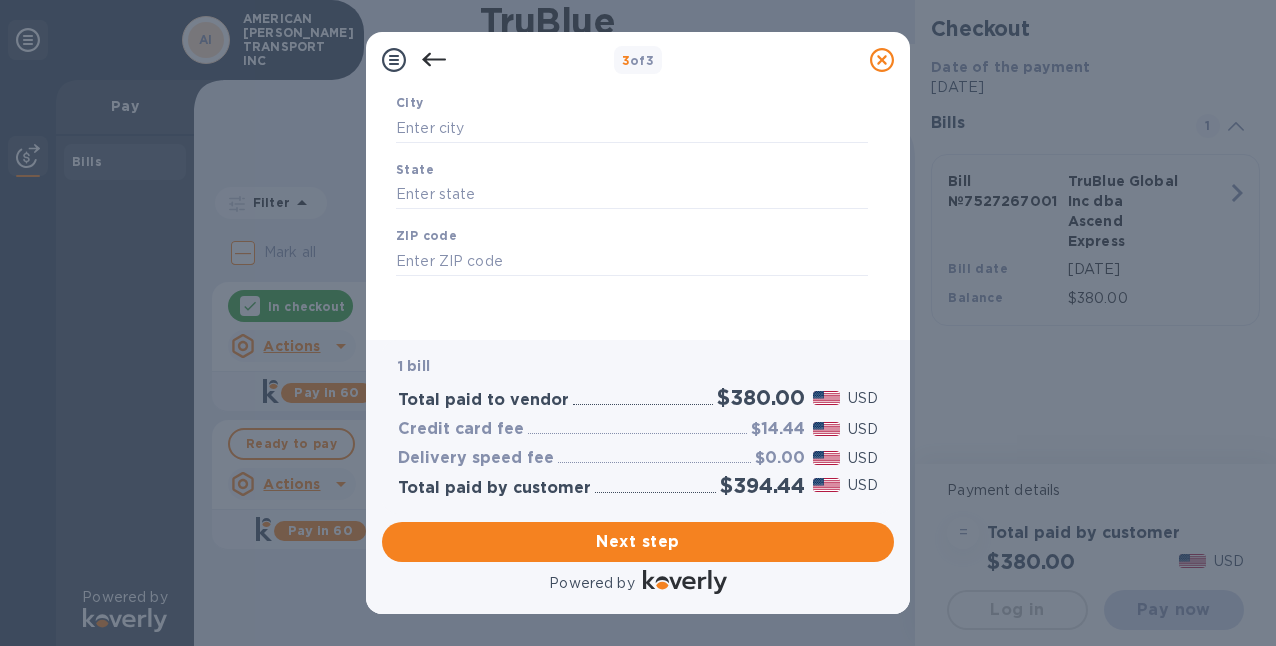 scroll, scrollTop: 0, scrollLeft: 0, axis: both 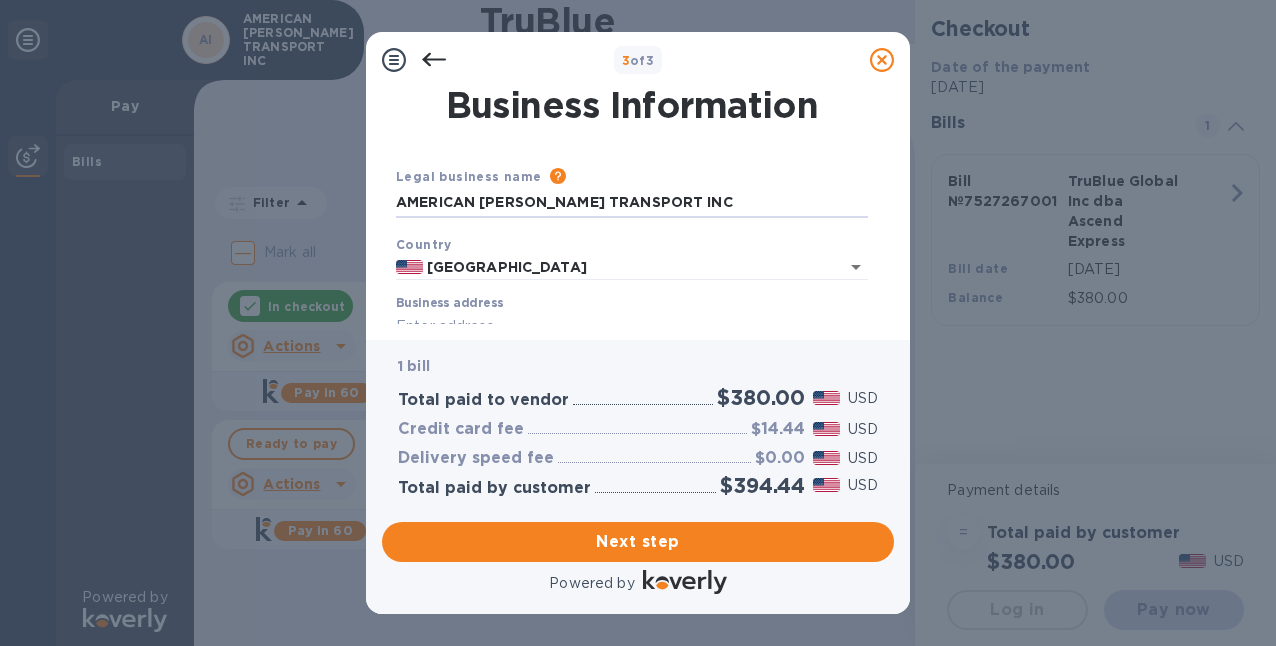 drag, startPoint x: 704, startPoint y: 199, endPoint x: 367, endPoint y: 155, distance: 339.86026 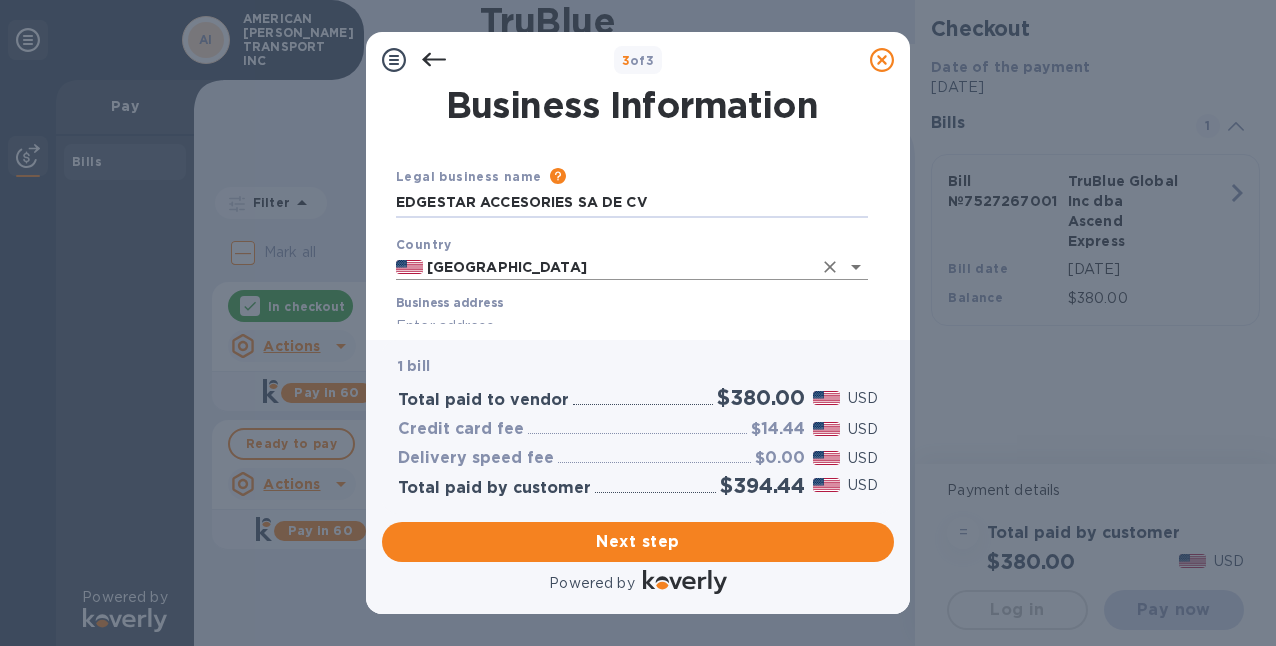 type on "EDGESTAR ACCESORIES SA DE CV" 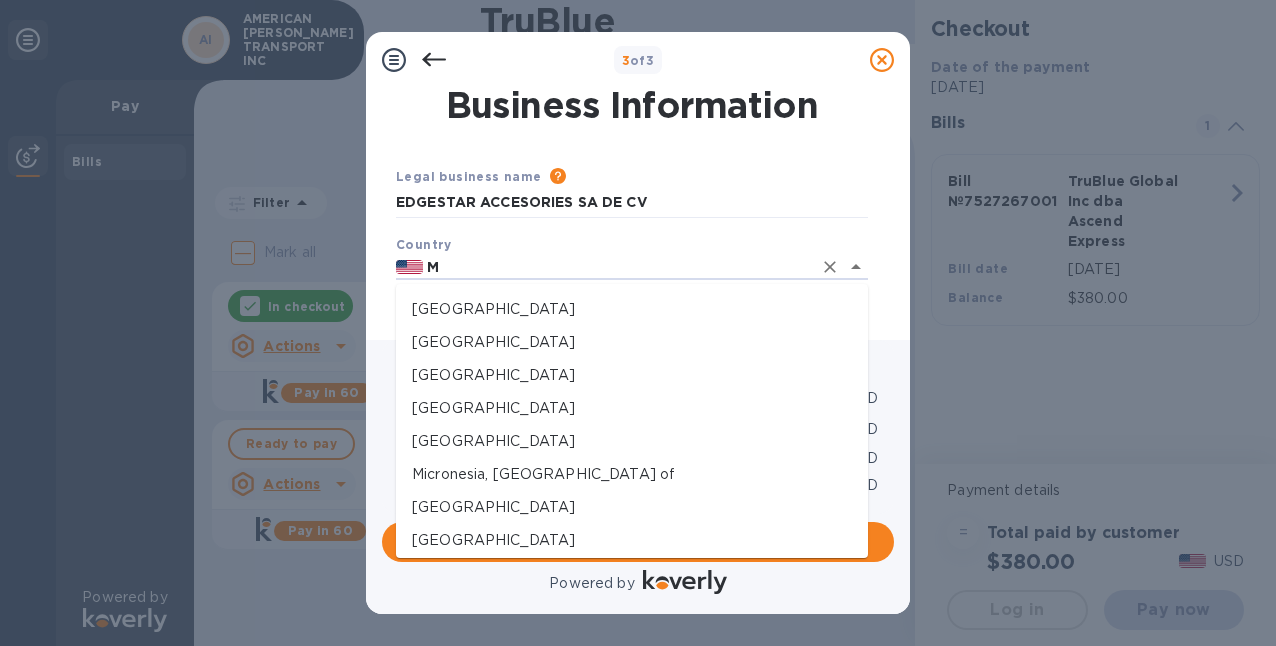 scroll, scrollTop: 1017, scrollLeft: 0, axis: vertical 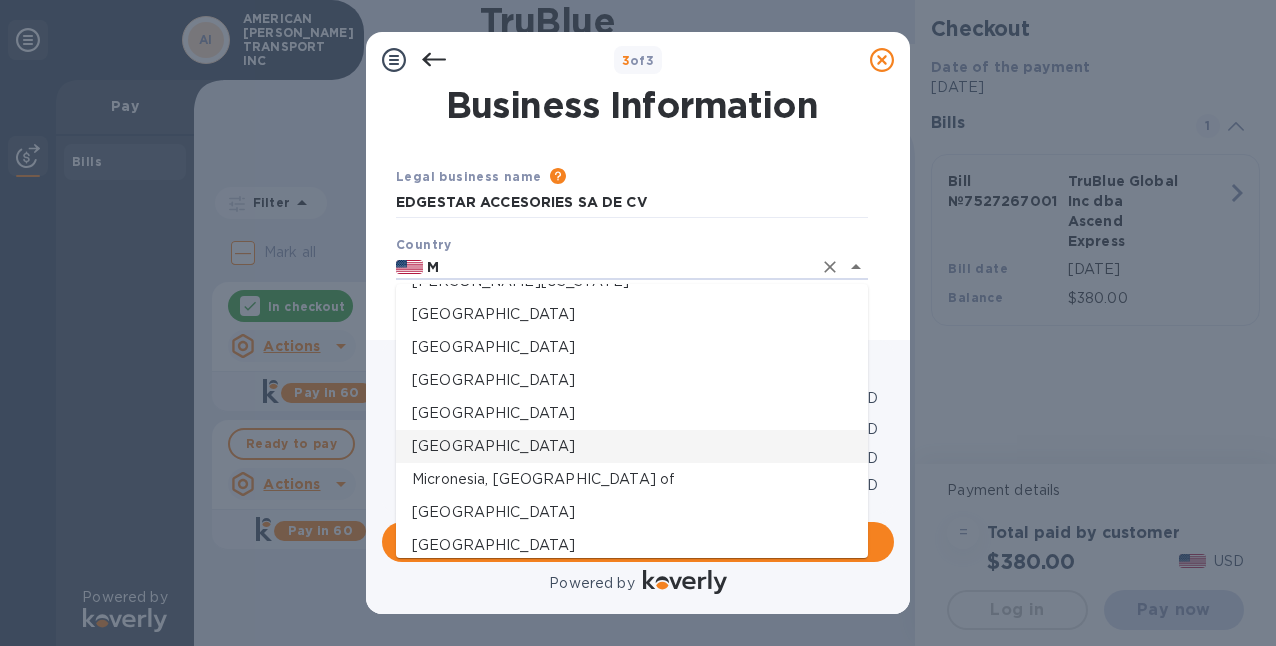 click on "[GEOGRAPHIC_DATA]" at bounding box center (632, 446) 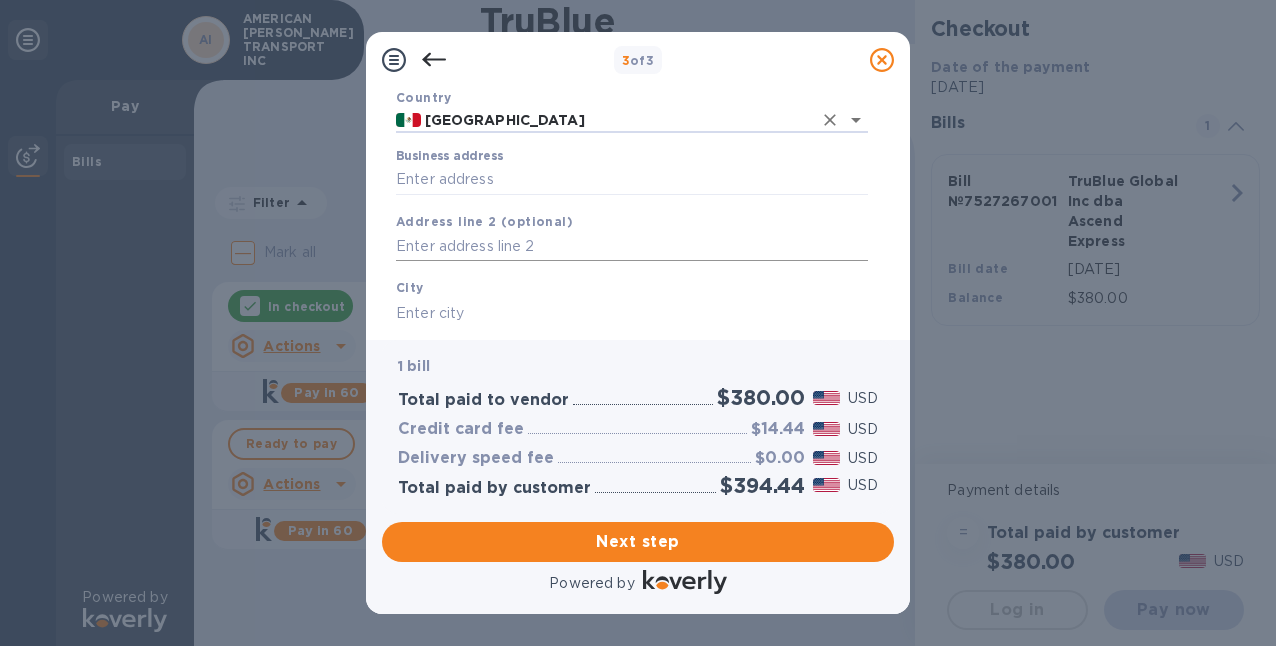 scroll, scrollTop: 136, scrollLeft: 0, axis: vertical 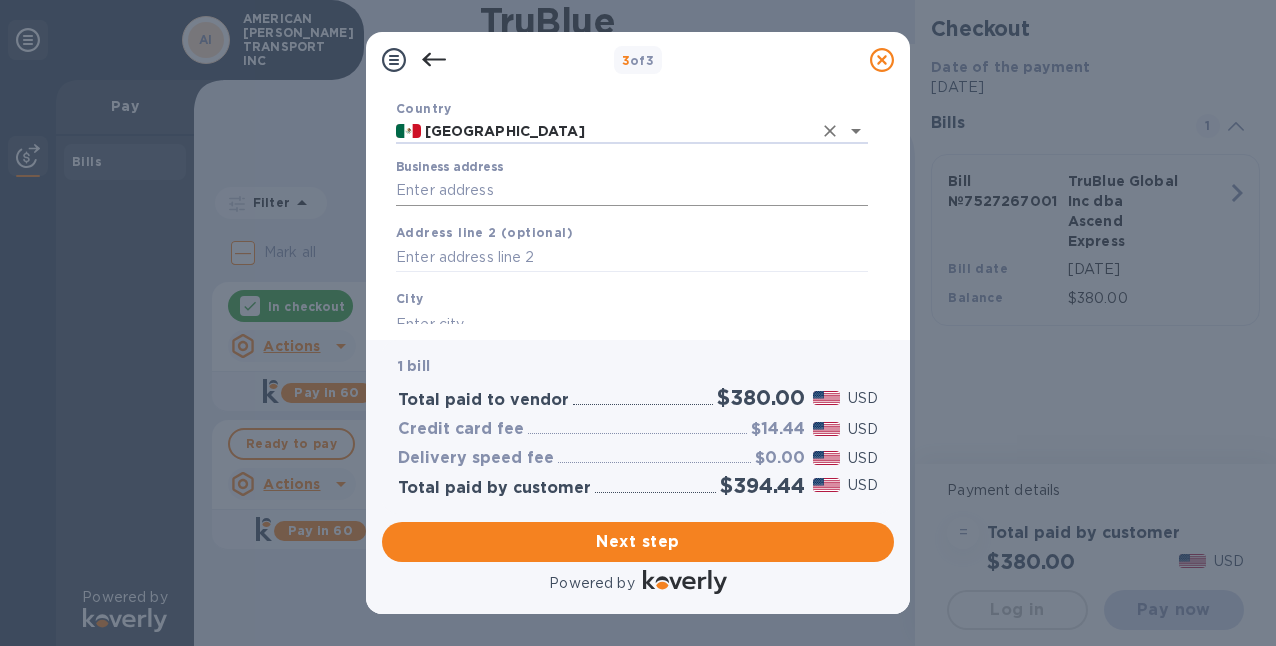 type on "[GEOGRAPHIC_DATA]" 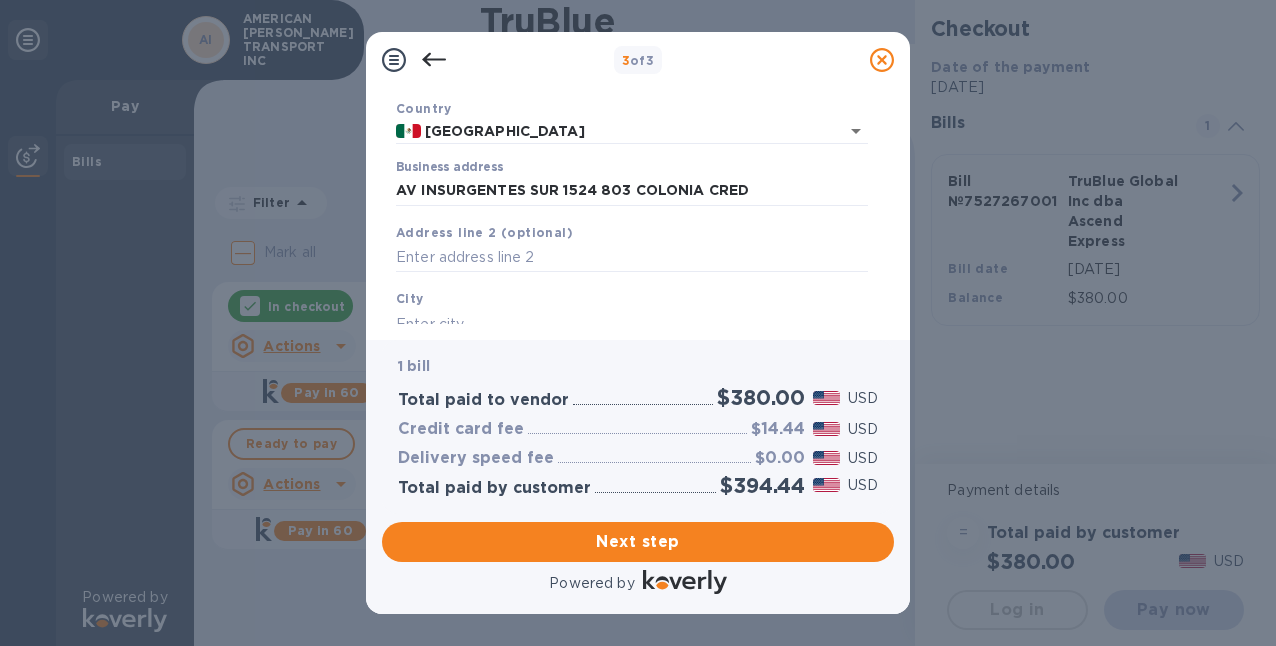 type on "[STREET_ADDRESS]" 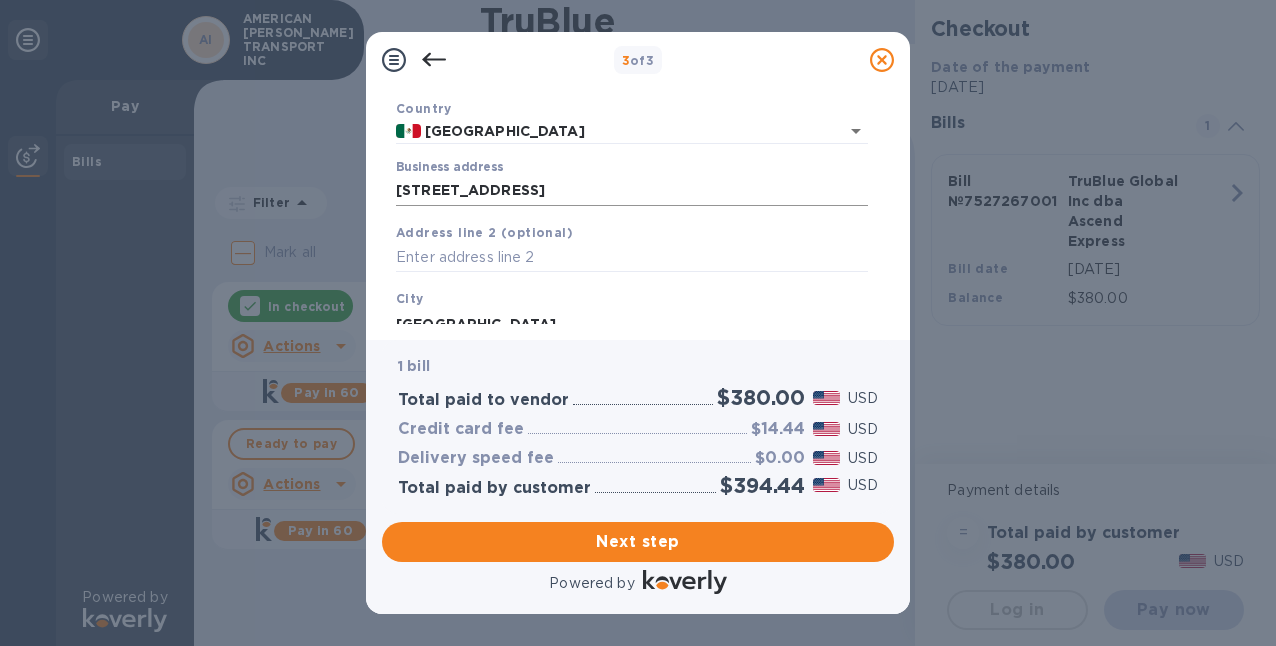 click on "[STREET_ADDRESS]" at bounding box center [632, 191] 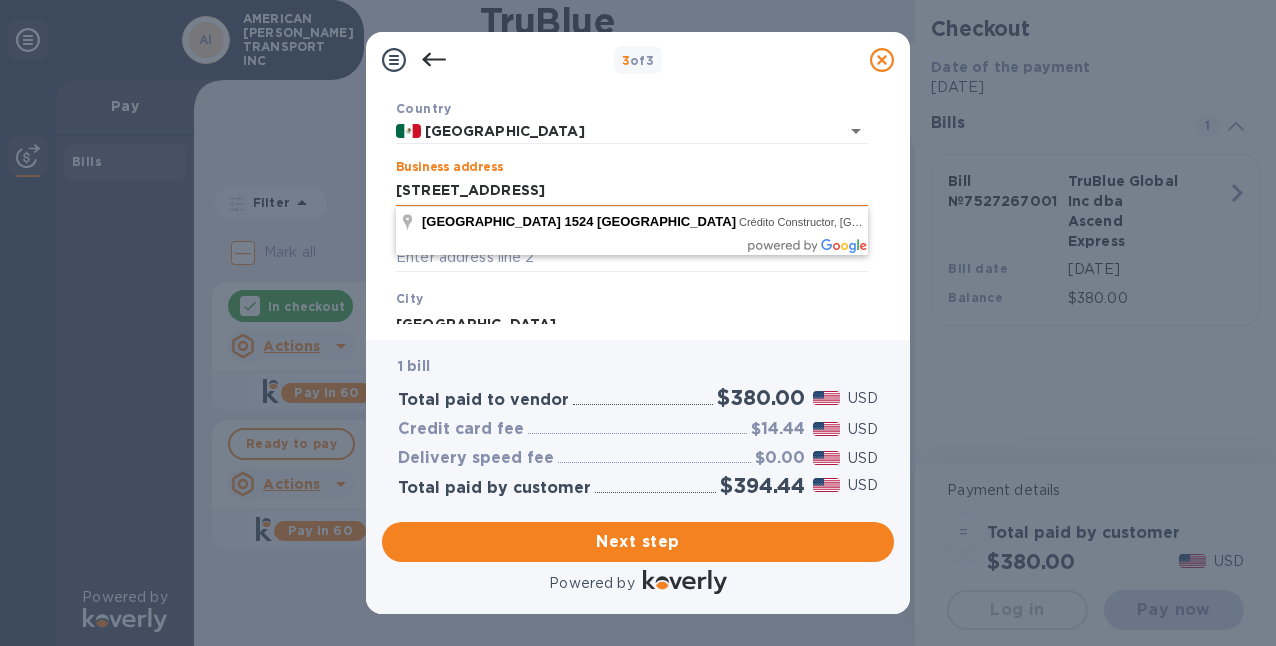 click on "[STREET_ADDRESS]" at bounding box center [632, 191] 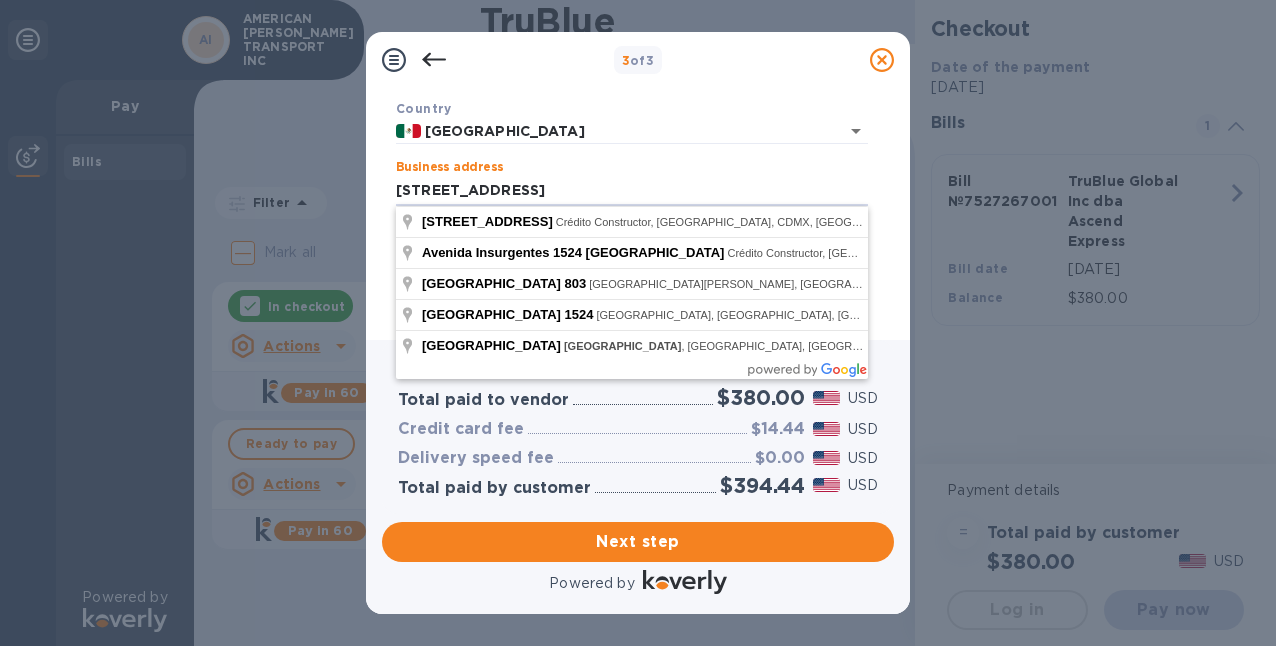 drag, startPoint x: 711, startPoint y: 188, endPoint x: 253, endPoint y: 213, distance: 458.6818 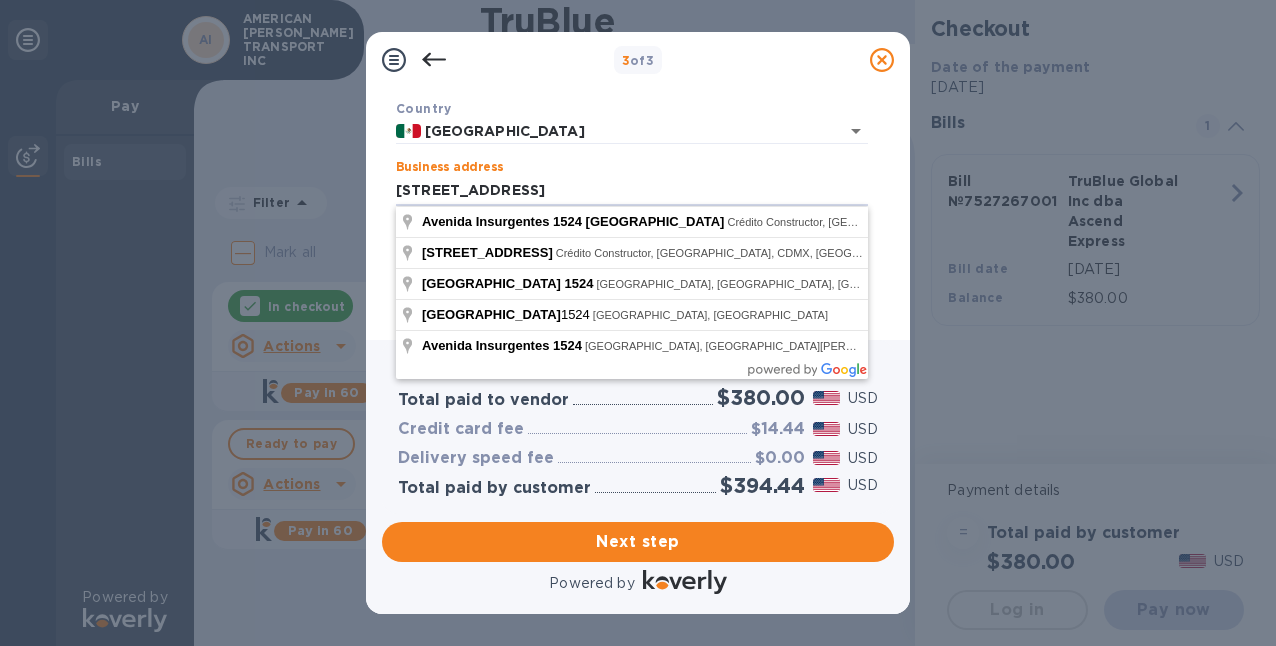 drag, startPoint x: 682, startPoint y: 194, endPoint x: 386, endPoint y: 189, distance: 296.04224 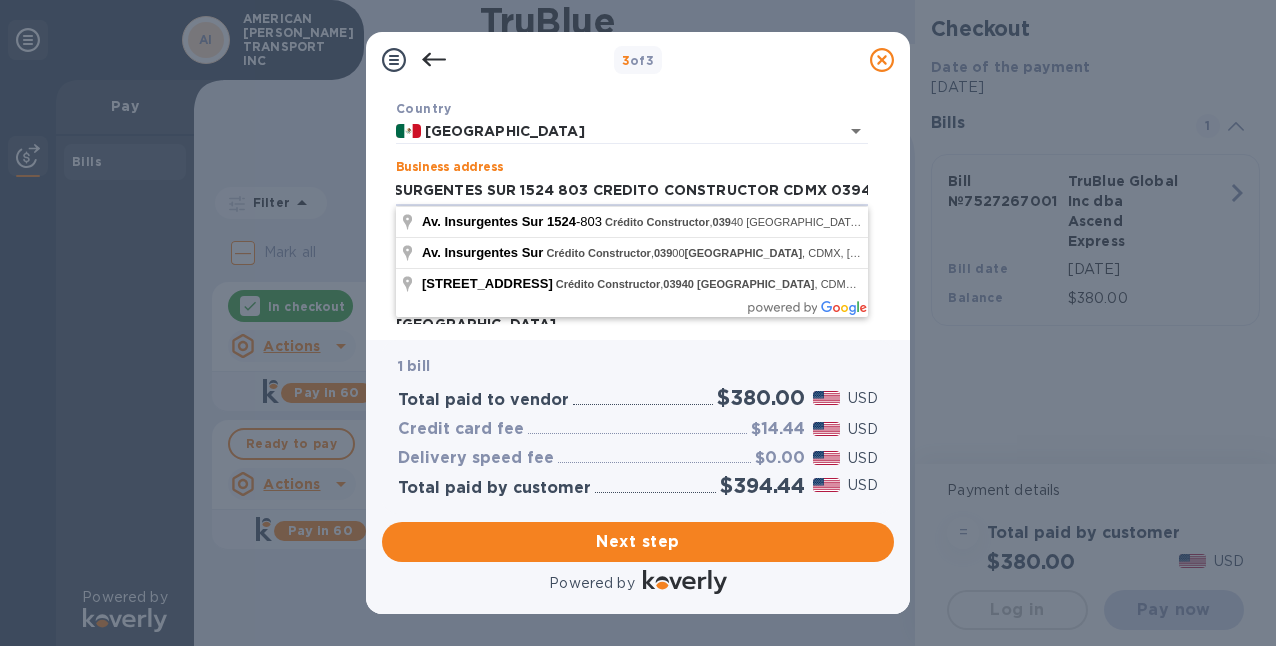 scroll, scrollTop: 0, scrollLeft: 53, axis: horizontal 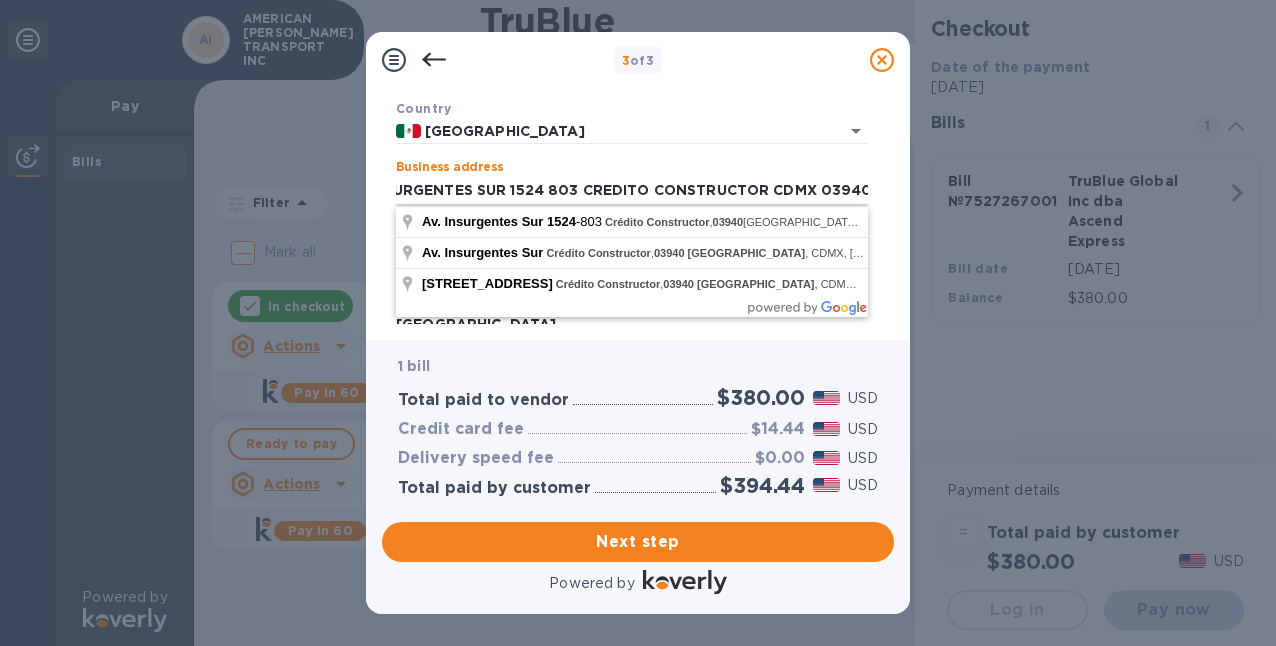 type on "AV INSURGENTES SUR 1524 803 CREDITO CONSTRUCTOR CDMX 03940" 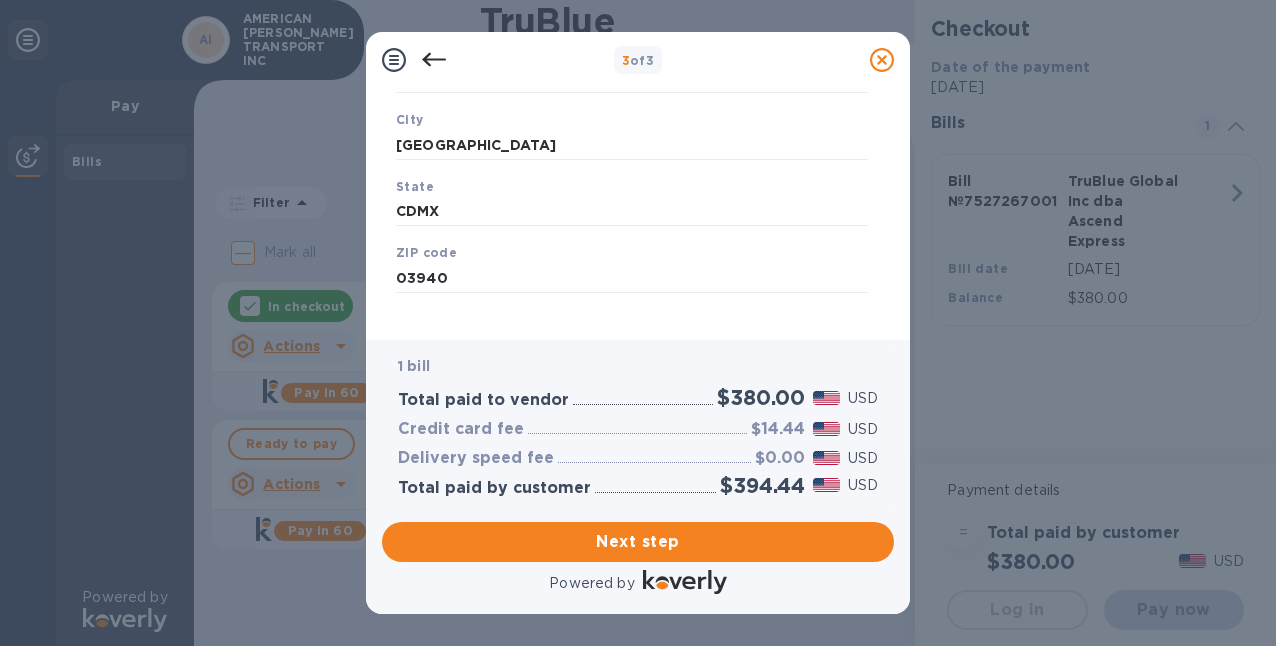 scroll, scrollTop: 332, scrollLeft: 0, axis: vertical 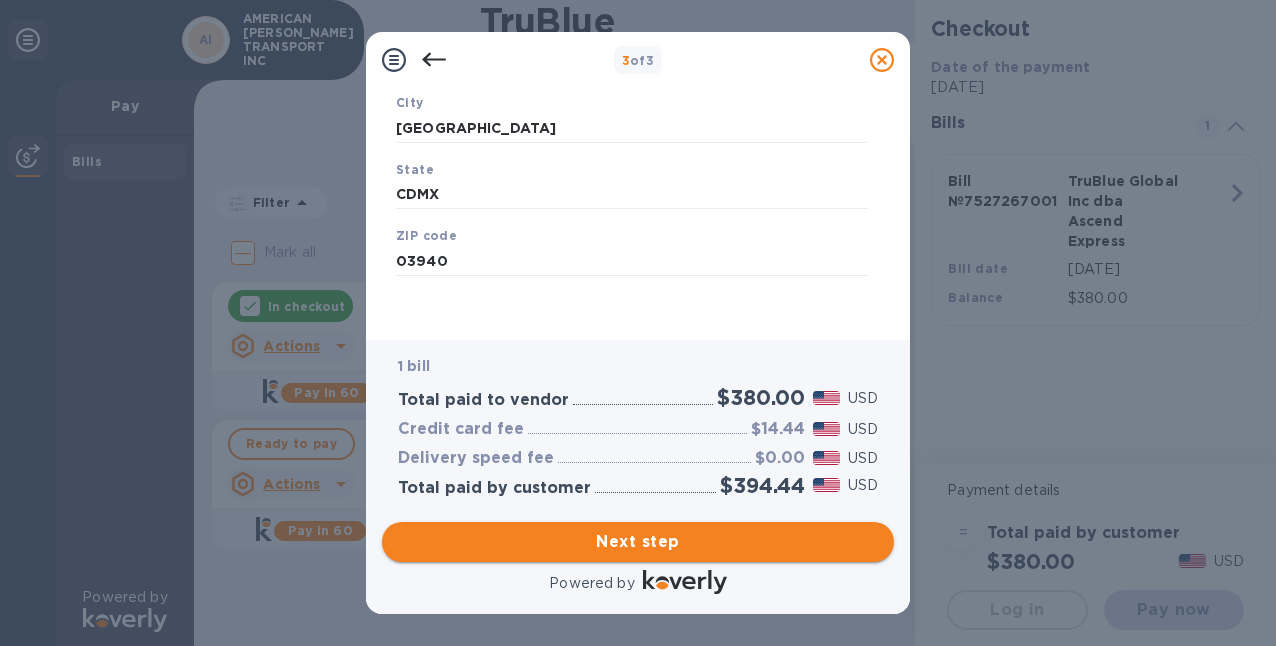 click on "Next step" at bounding box center [638, 542] 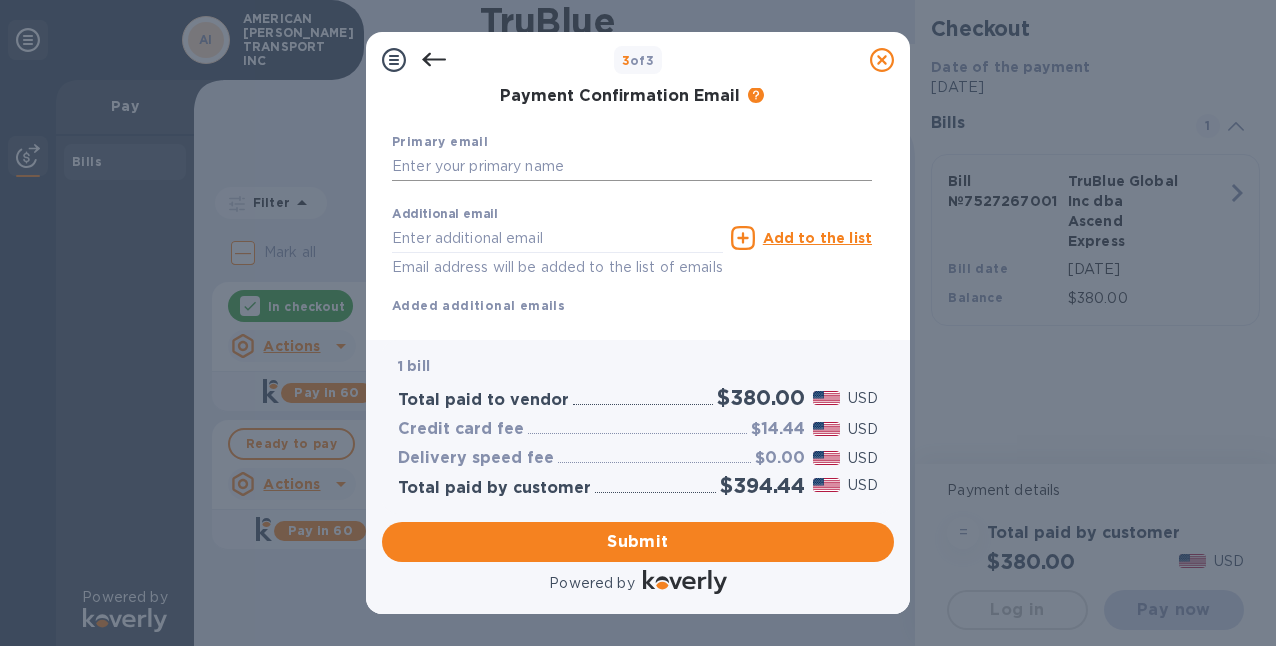 click at bounding box center [632, 167] 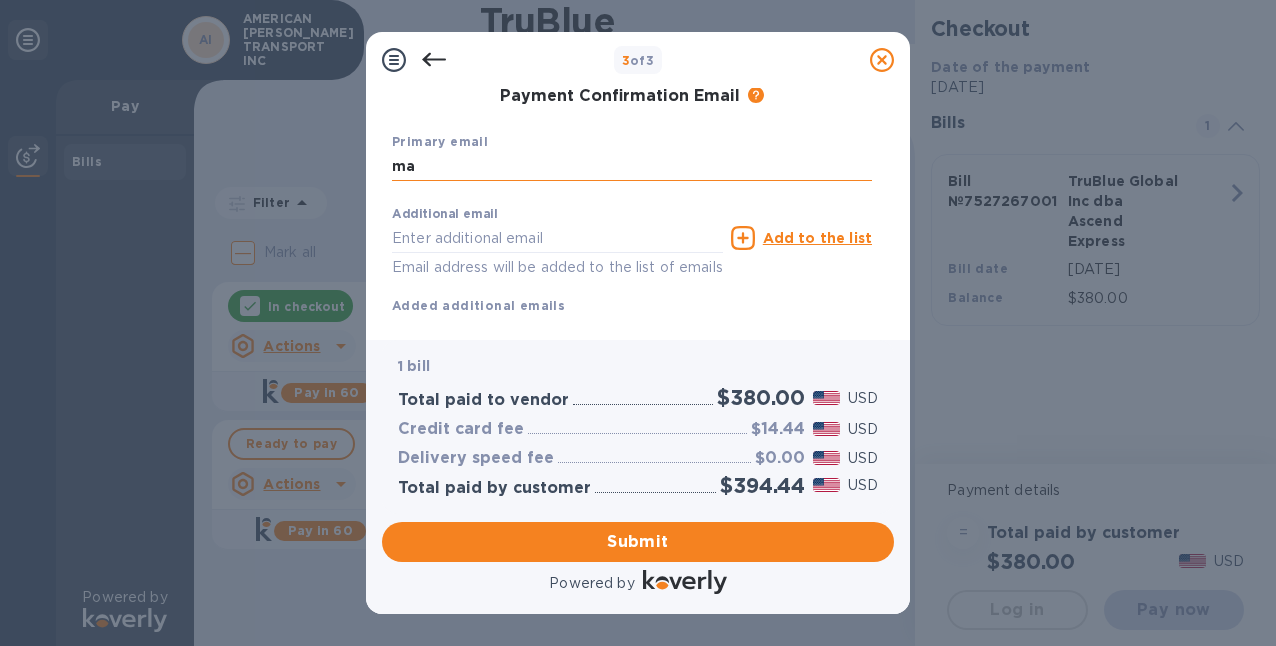 type on "m" 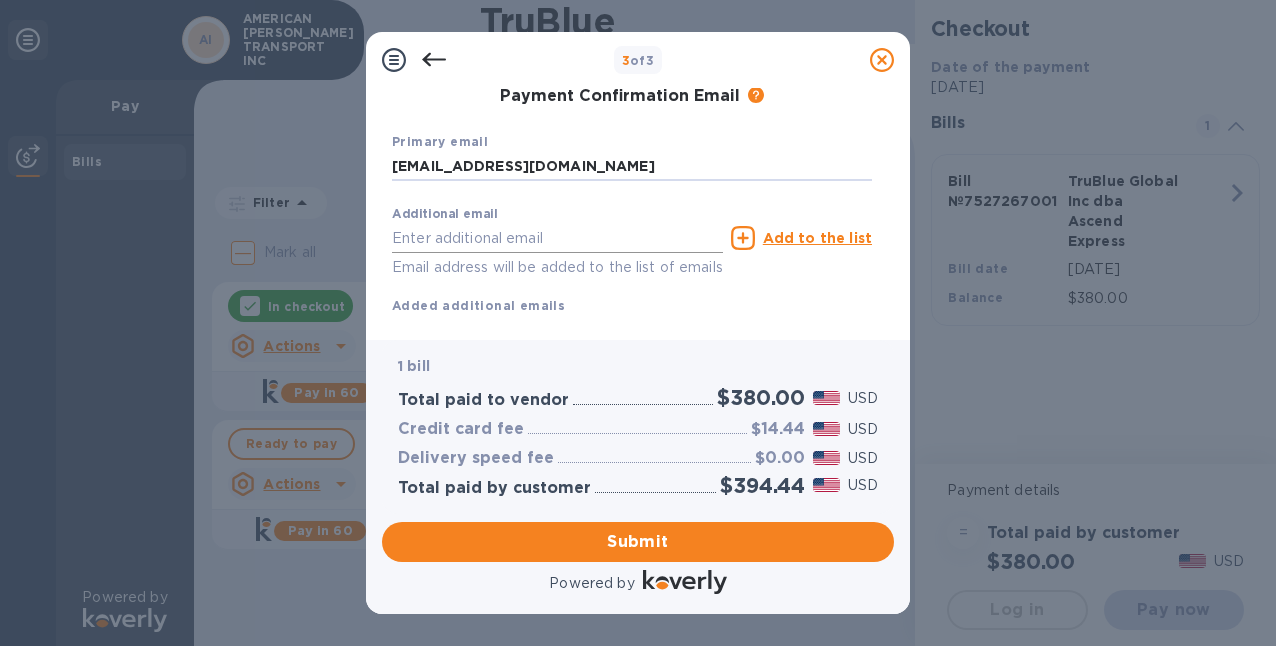 type on "[EMAIL_ADDRESS][DOMAIN_NAME]" 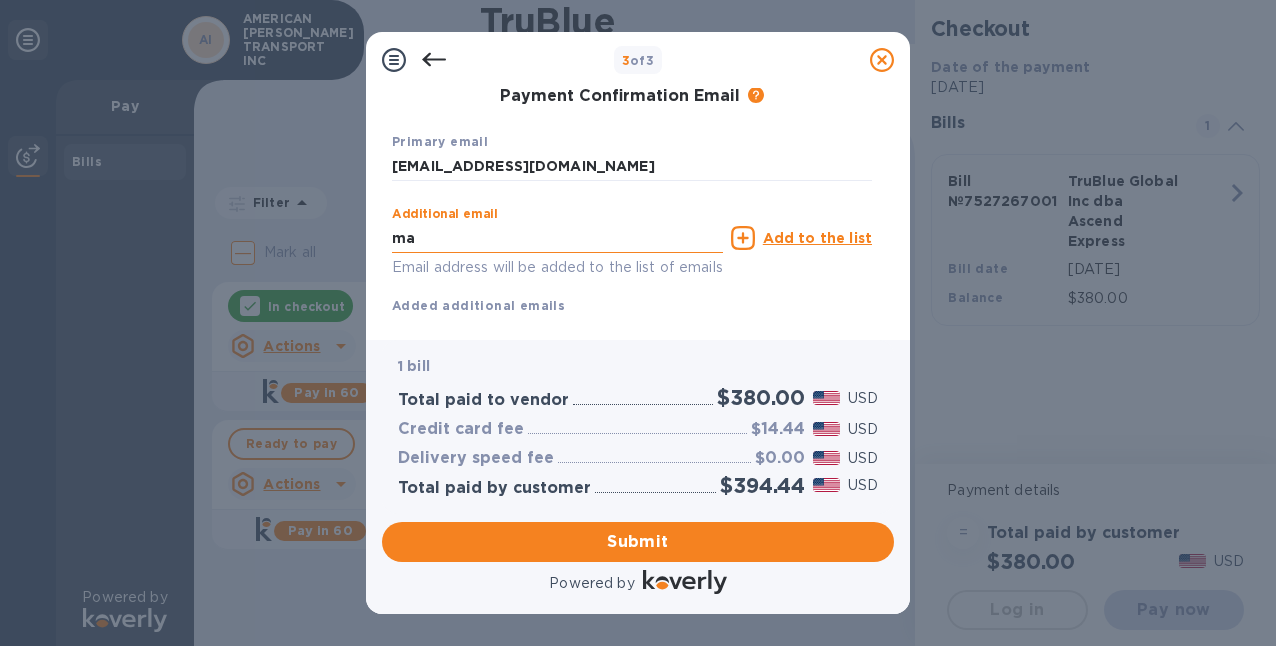 type on "m" 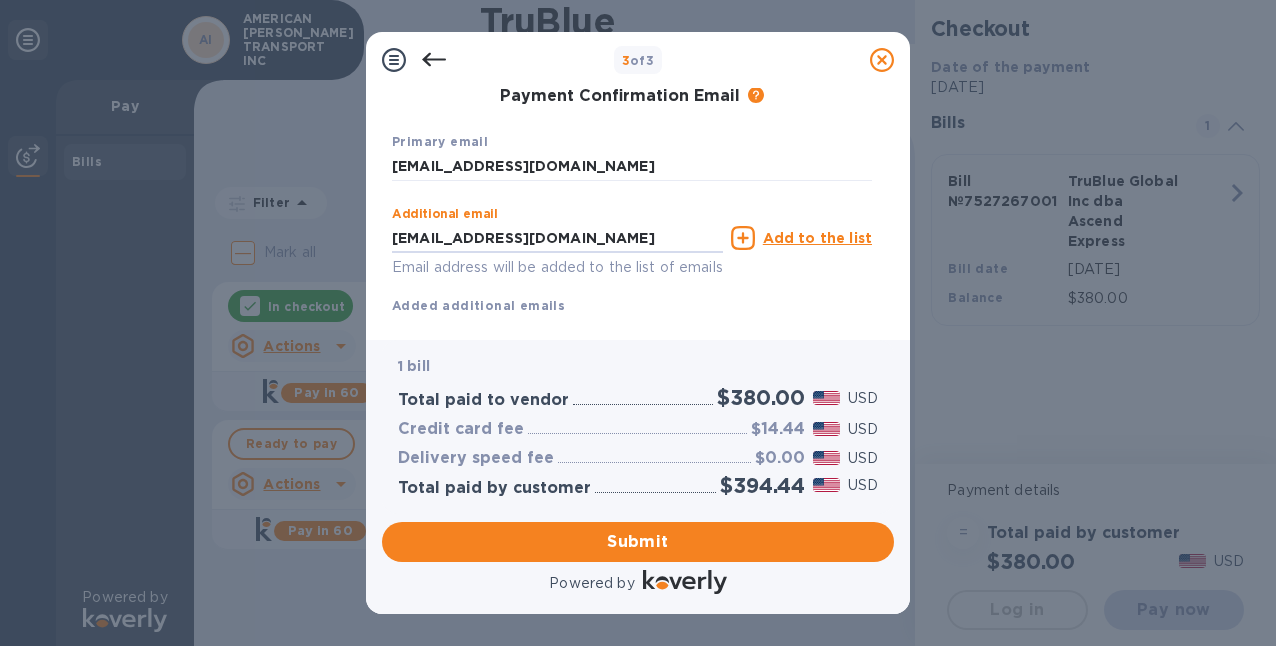 type on "[EMAIL_ADDRESS][DOMAIN_NAME]" 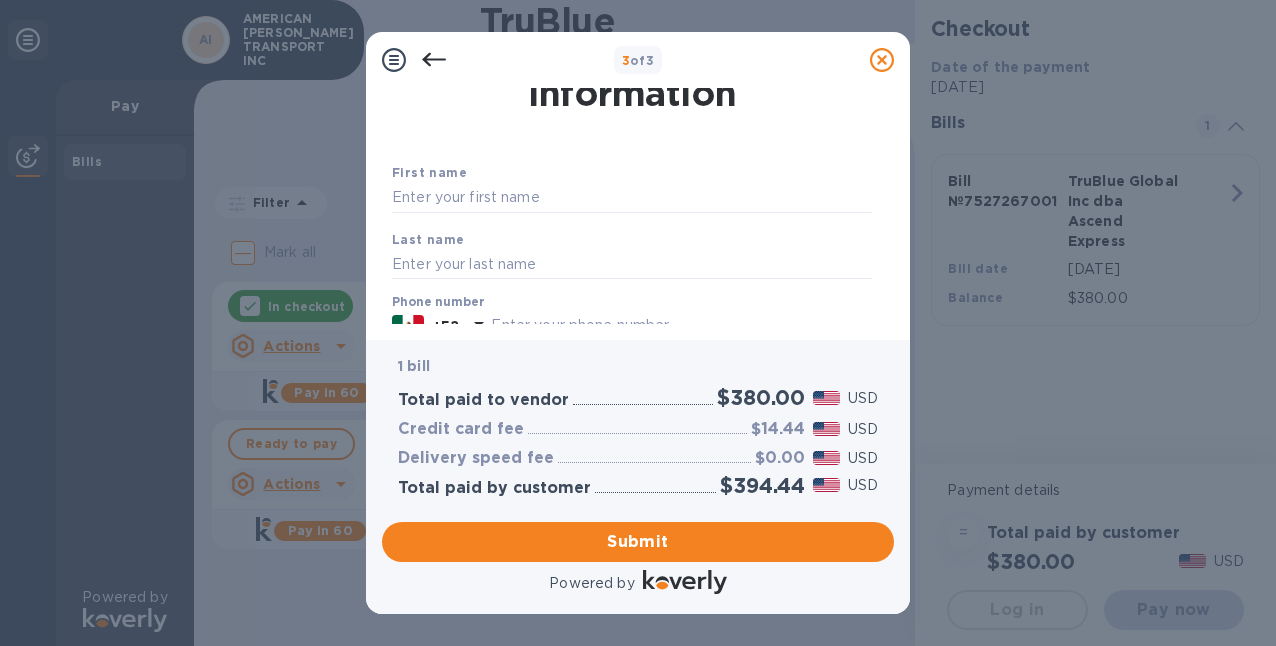 scroll, scrollTop: 49, scrollLeft: 0, axis: vertical 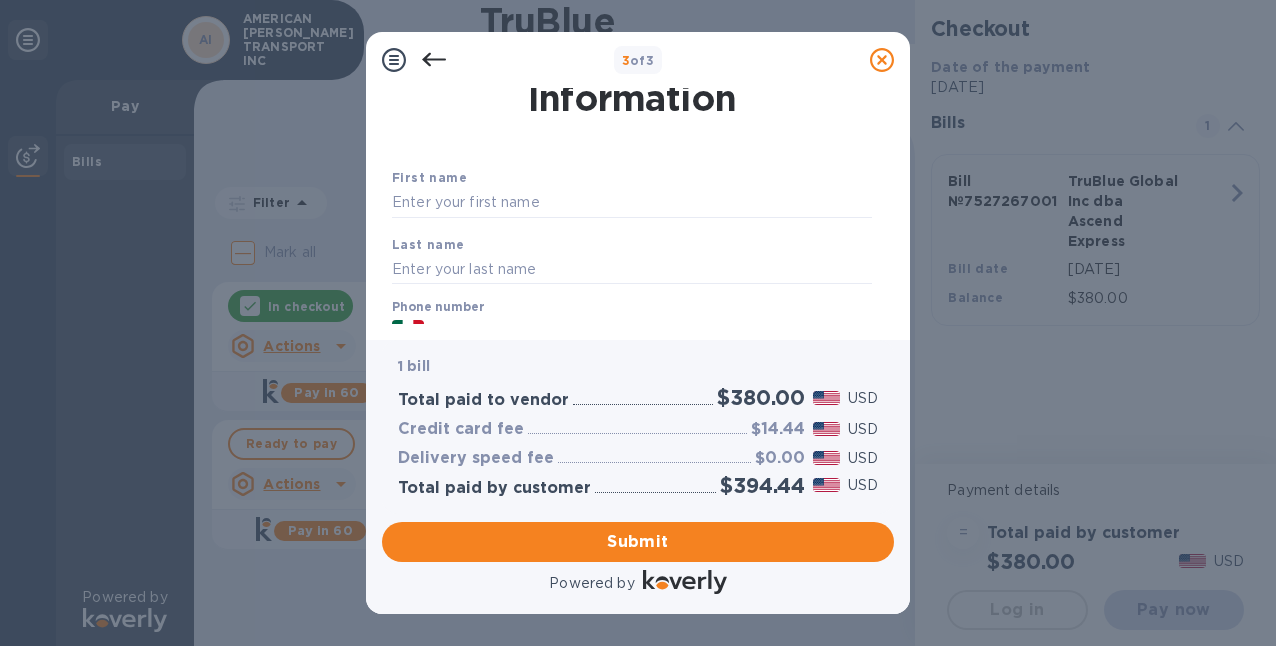 click at bounding box center [632, 269] 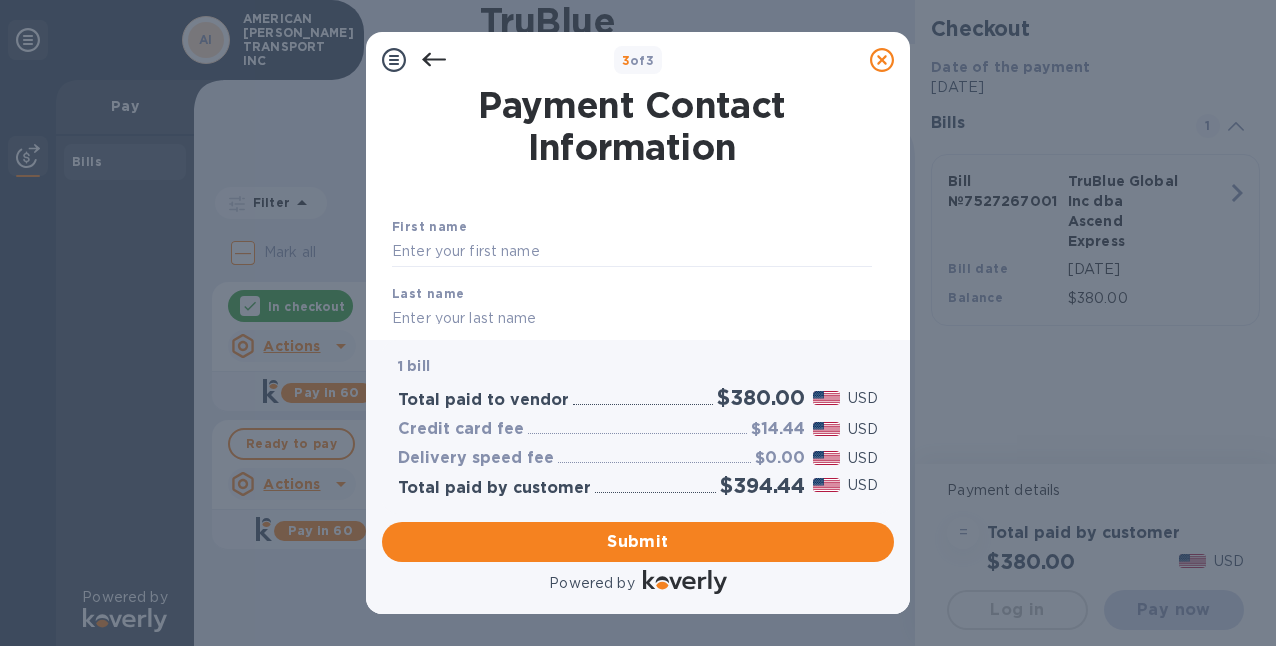 scroll, scrollTop: 1, scrollLeft: 0, axis: vertical 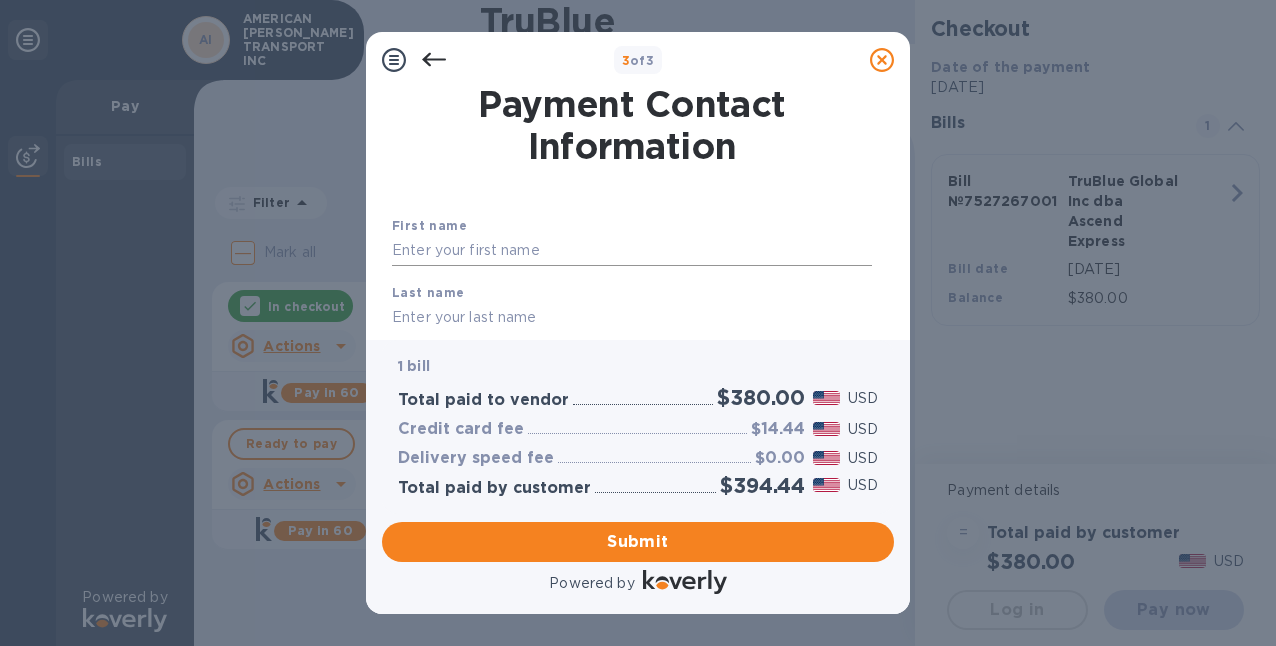 click at bounding box center (632, 251) 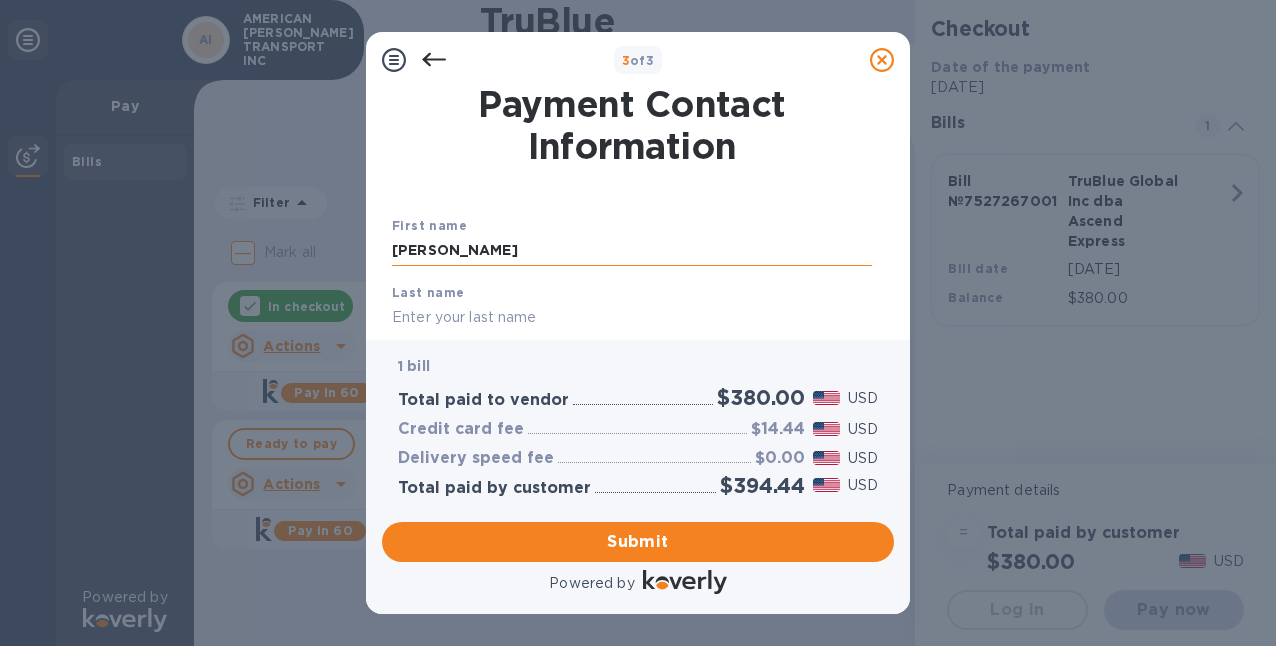 type on "[PERSON_NAME]" 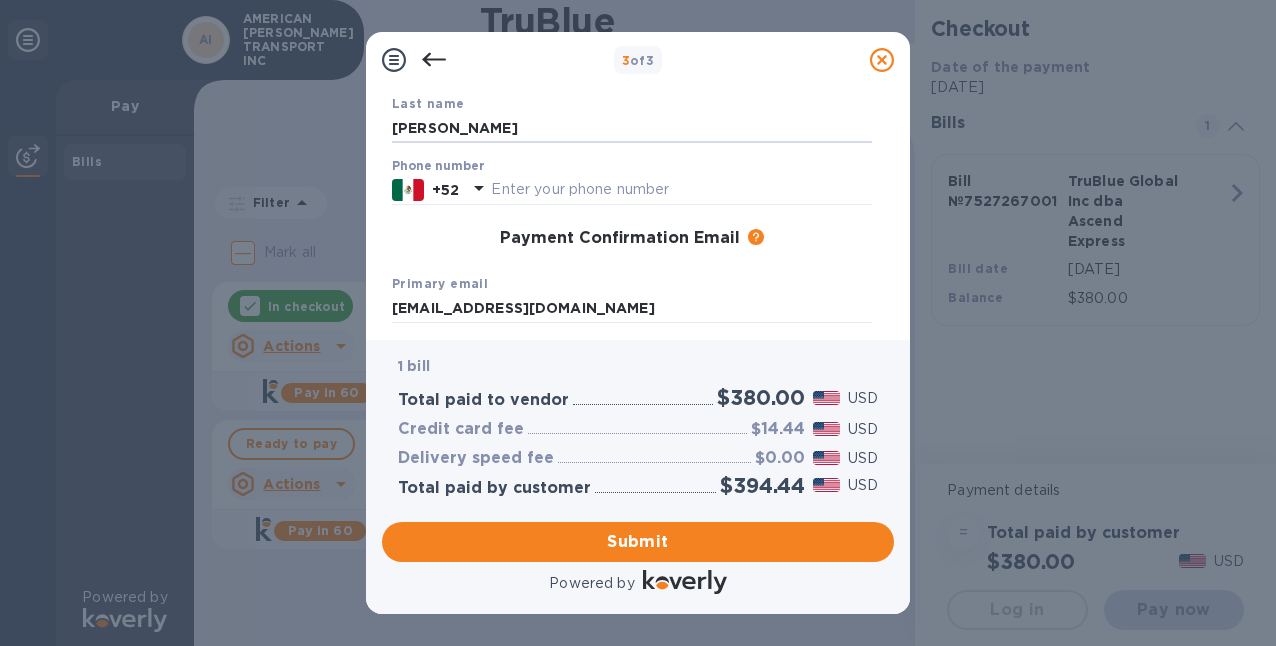 scroll, scrollTop: 191, scrollLeft: 0, axis: vertical 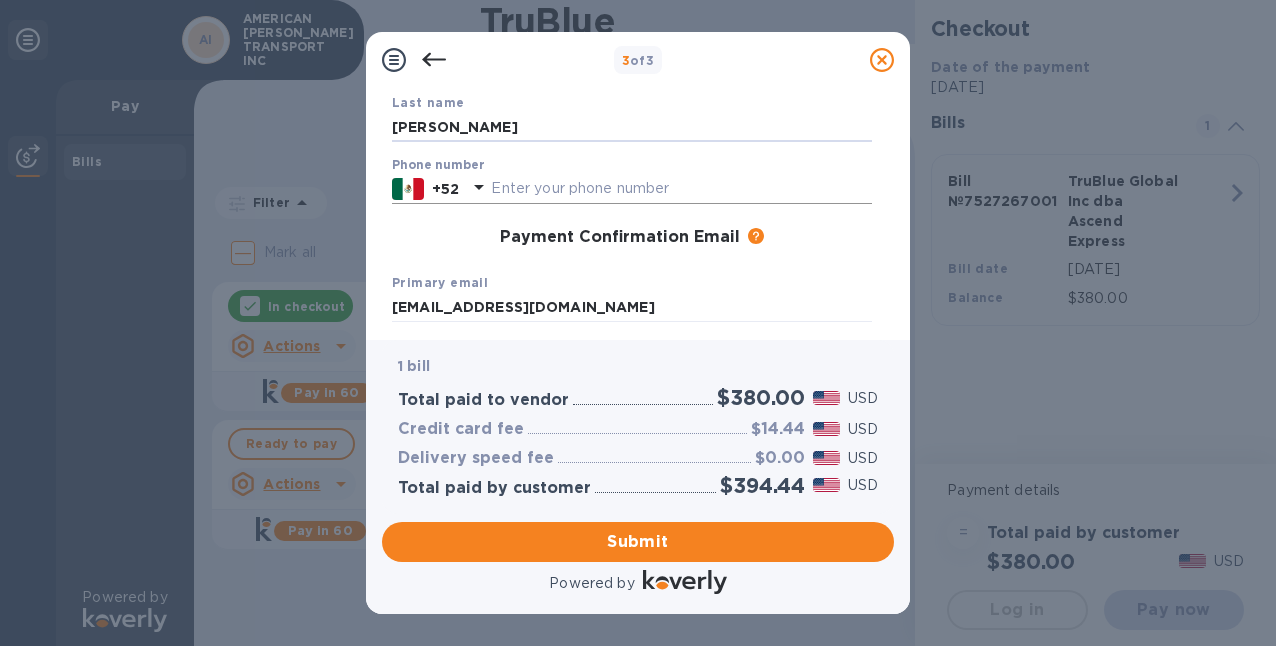 type on "[PERSON_NAME]" 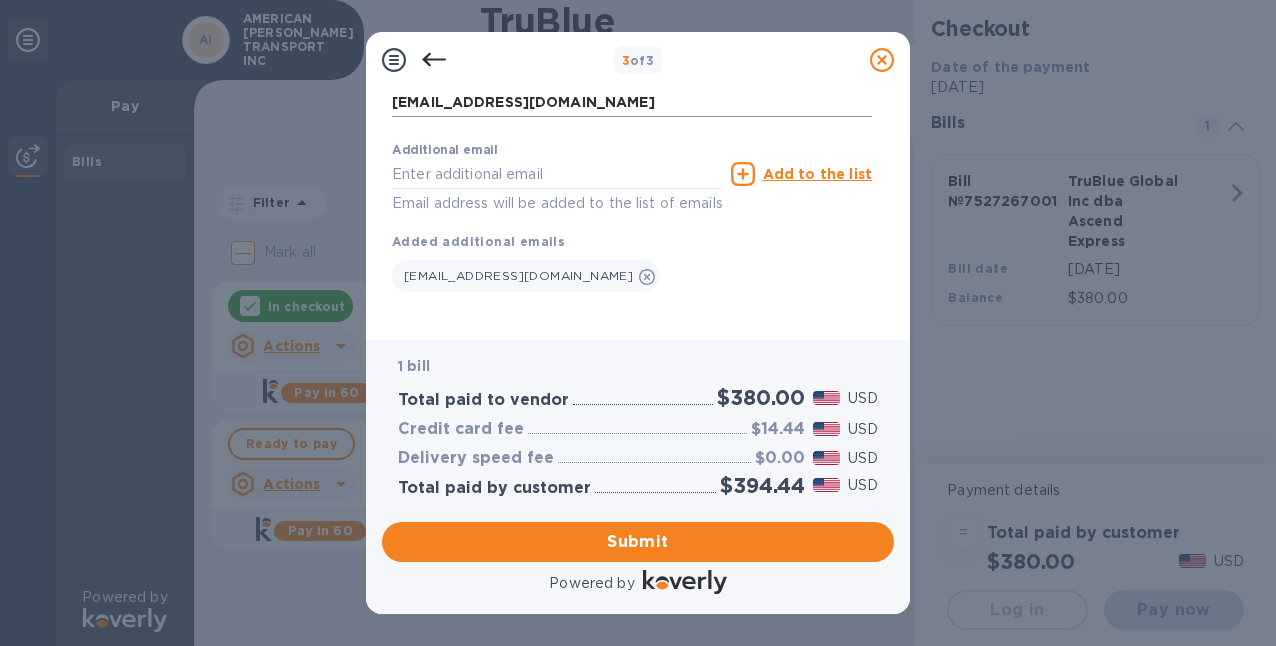 scroll, scrollTop: 419, scrollLeft: 0, axis: vertical 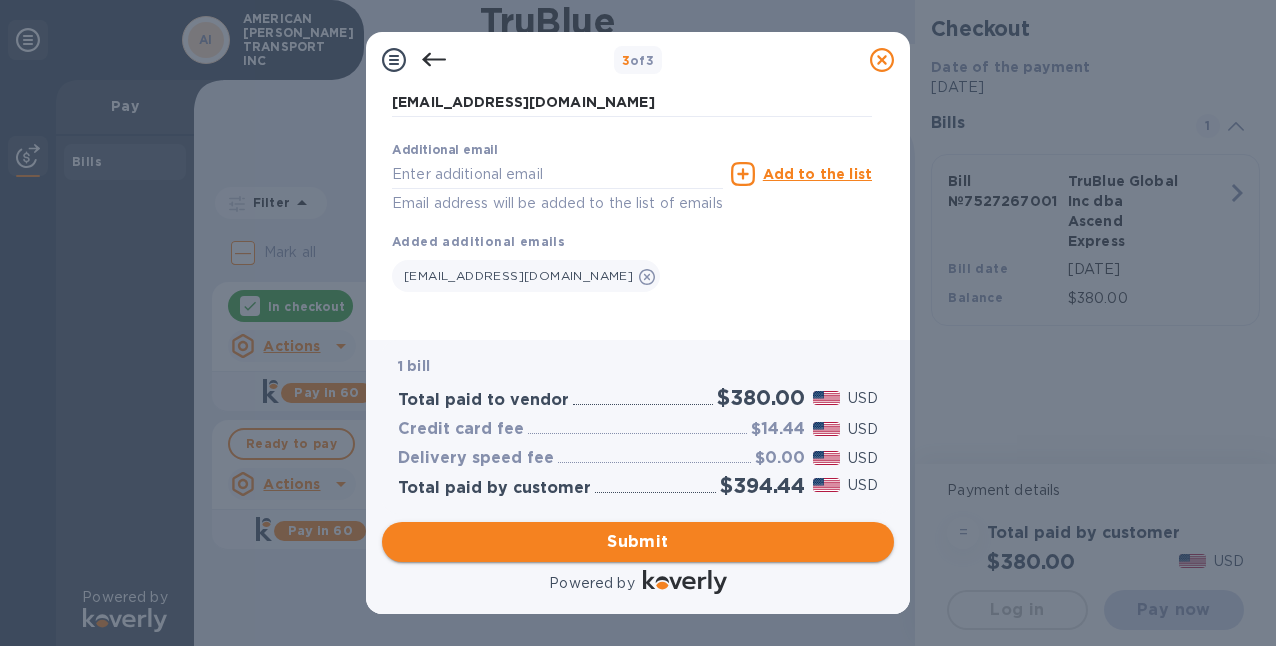 type on "5563873322" 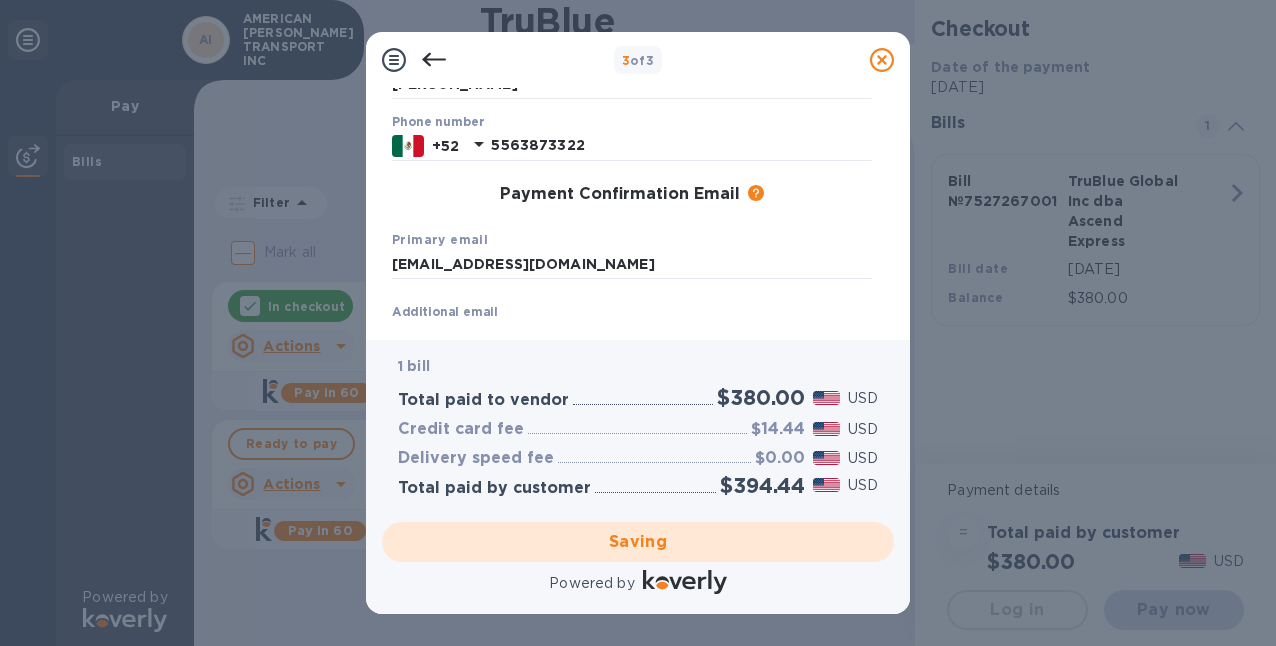 scroll, scrollTop: 419, scrollLeft: 0, axis: vertical 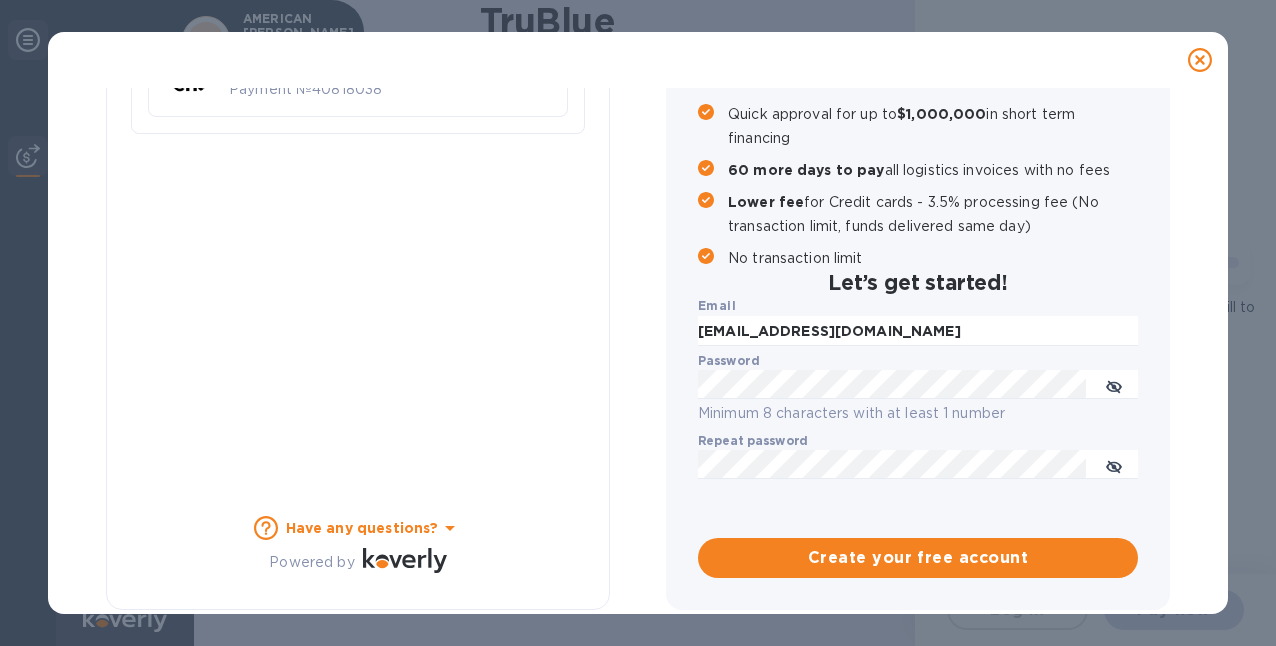 checkbox on "true" 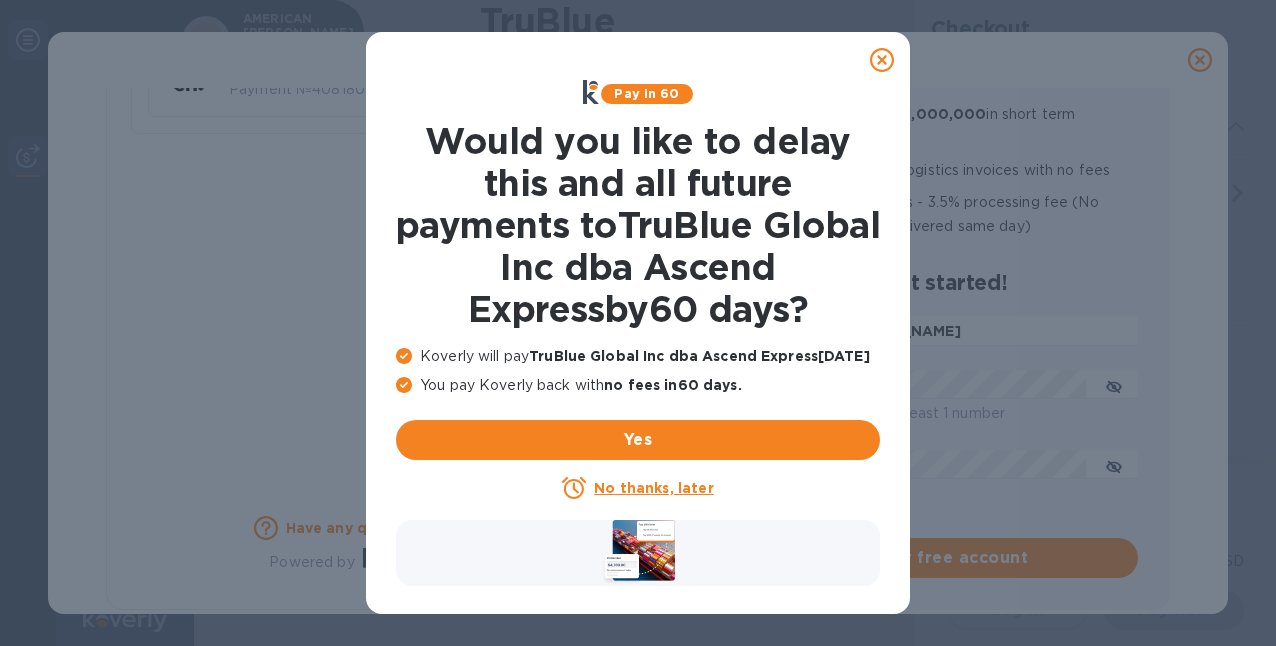 click 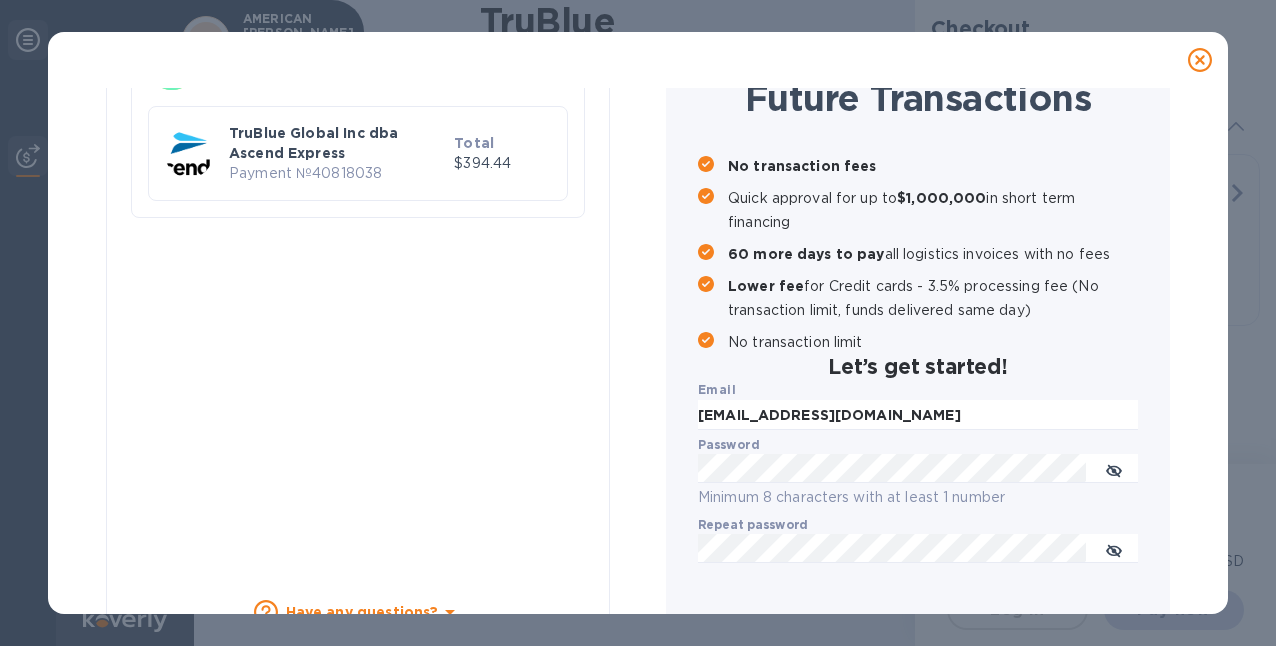 scroll, scrollTop: 274, scrollLeft: 0, axis: vertical 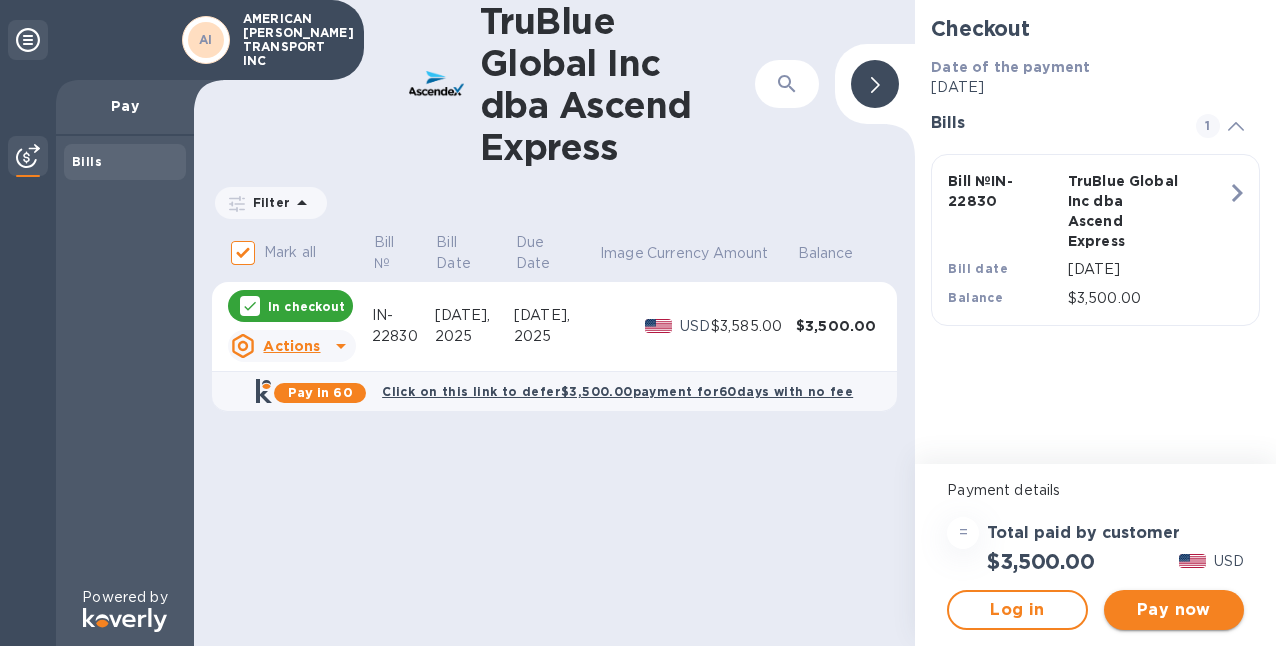 click on "Pay now" at bounding box center [1174, 610] 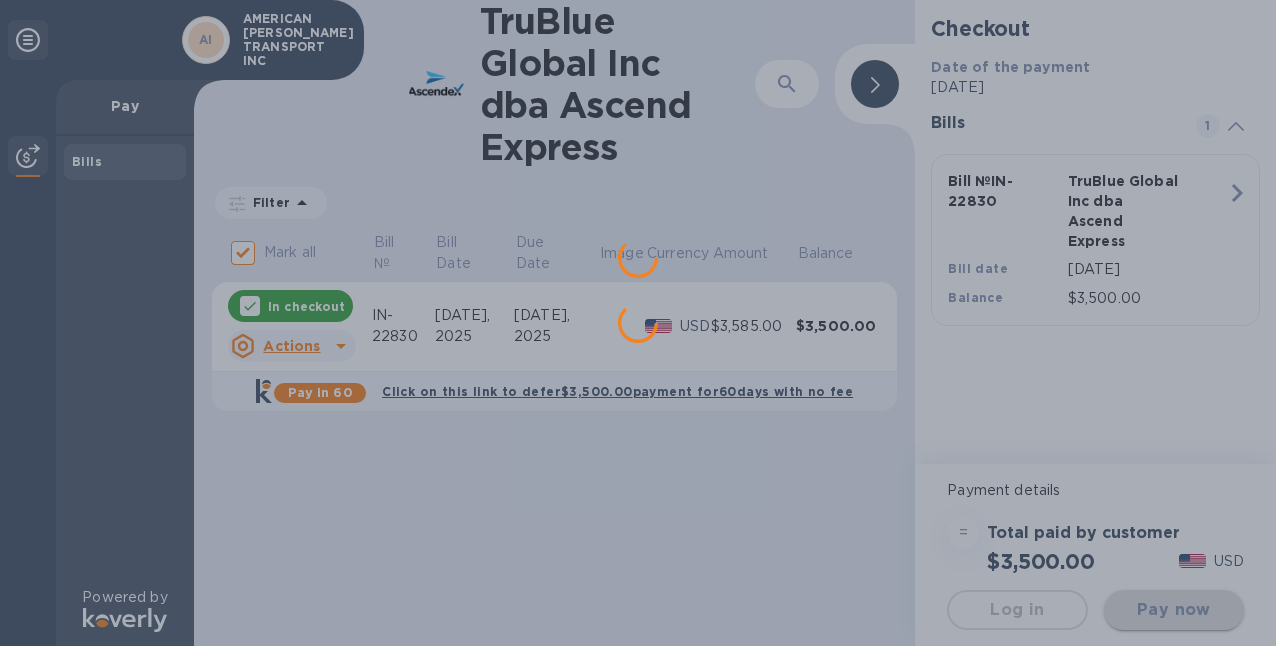 scroll, scrollTop: 0, scrollLeft: 0, axis: both 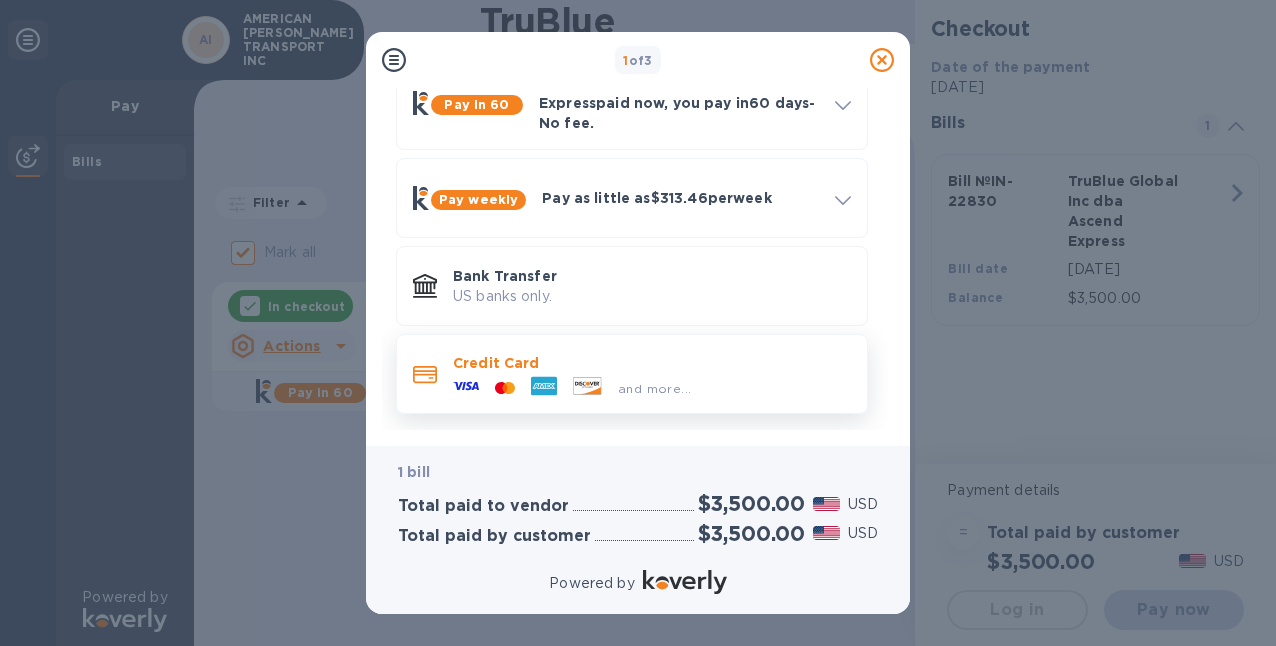click at bounding box center (587, 388) 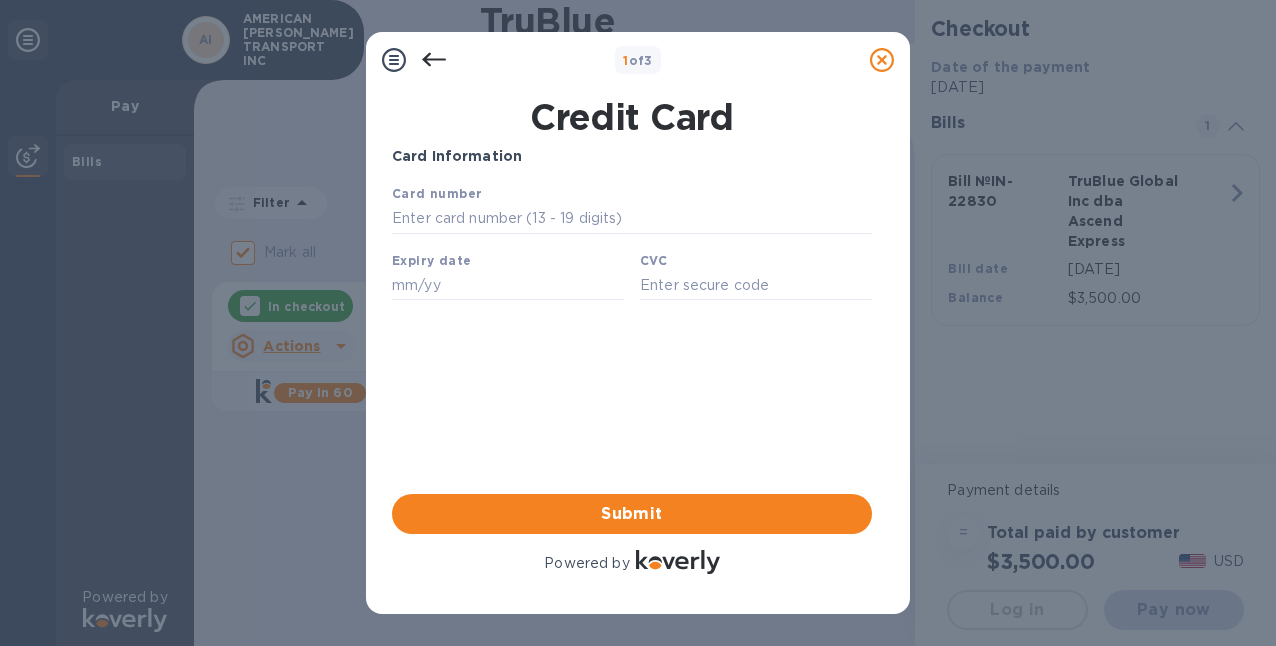 scroll, scrollTop: 0, scrollLeft: 0, axis: both 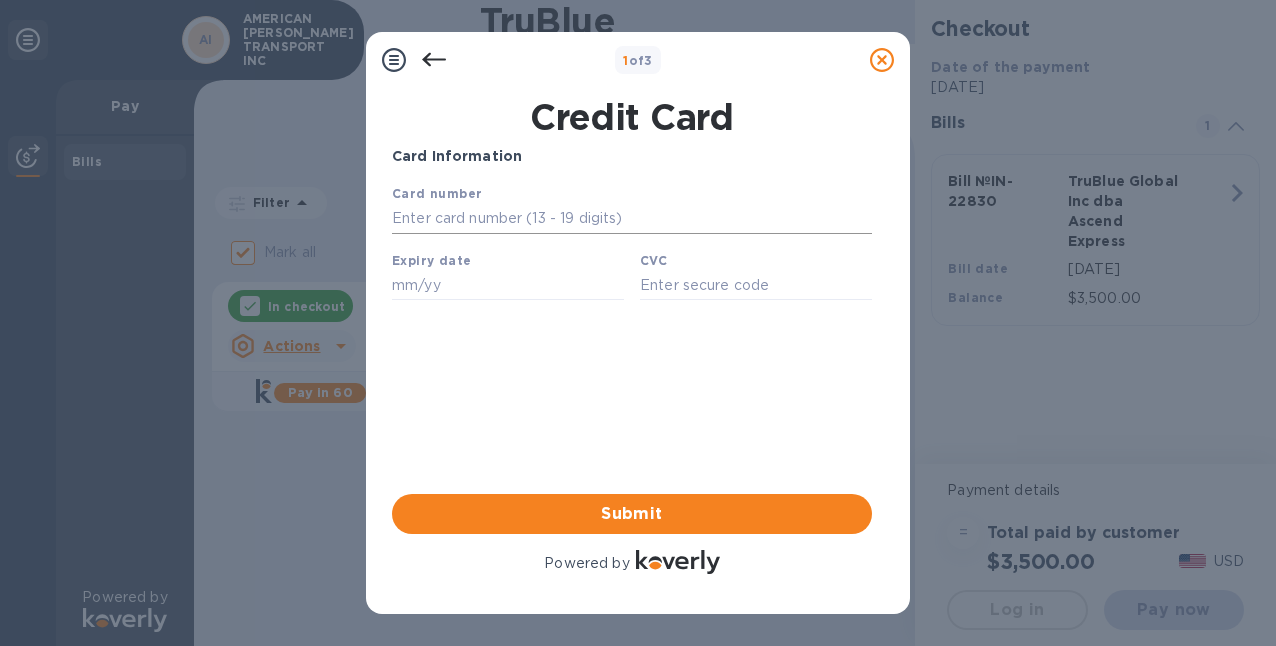 click at bounding box center [632, 219] 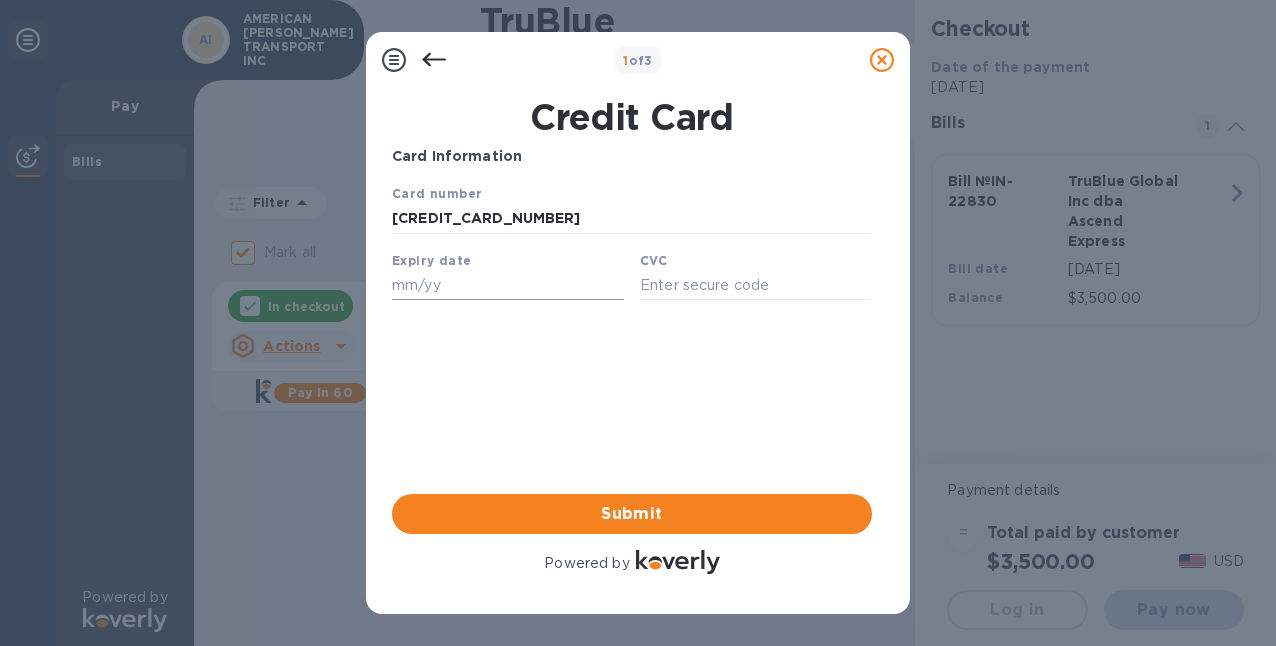 type on "[CREDIT_CARD_NUMBER]" 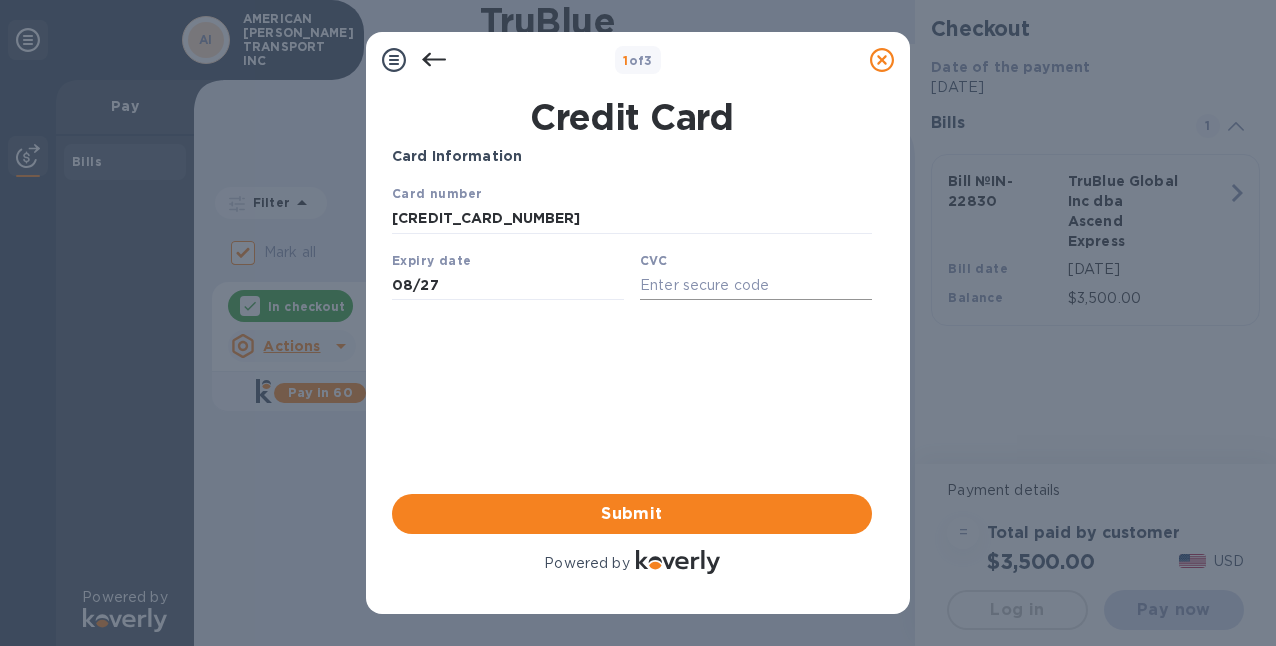 type on "08/27" 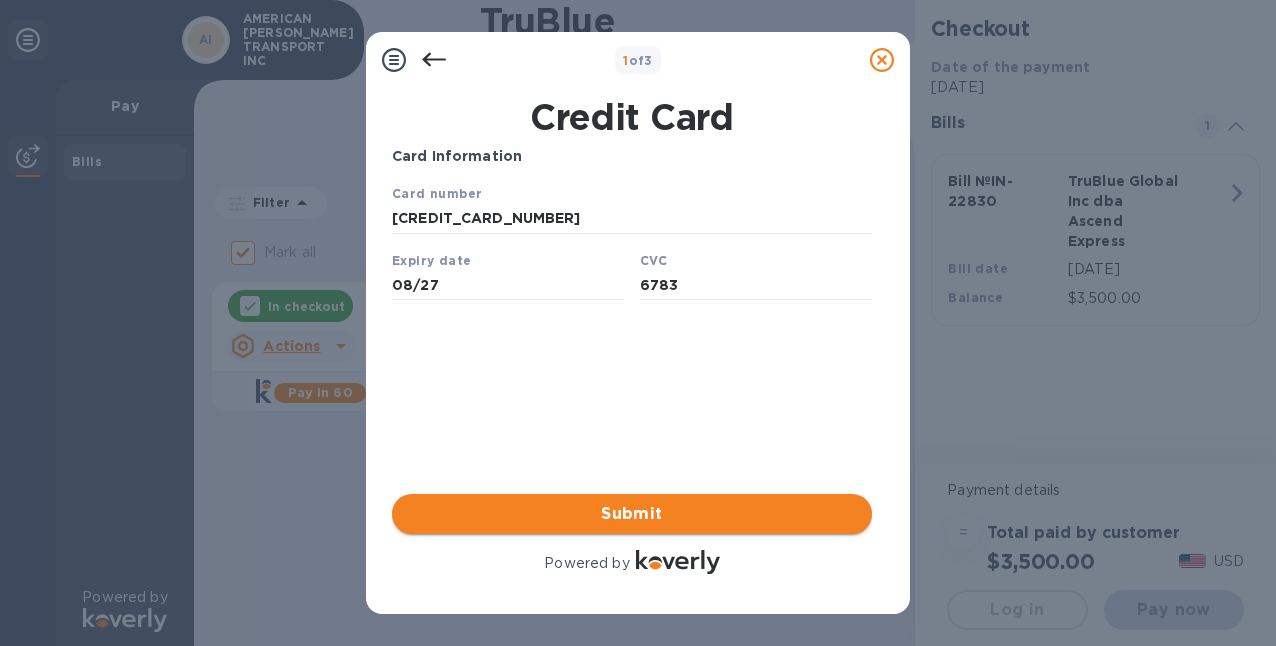 type on "6783" 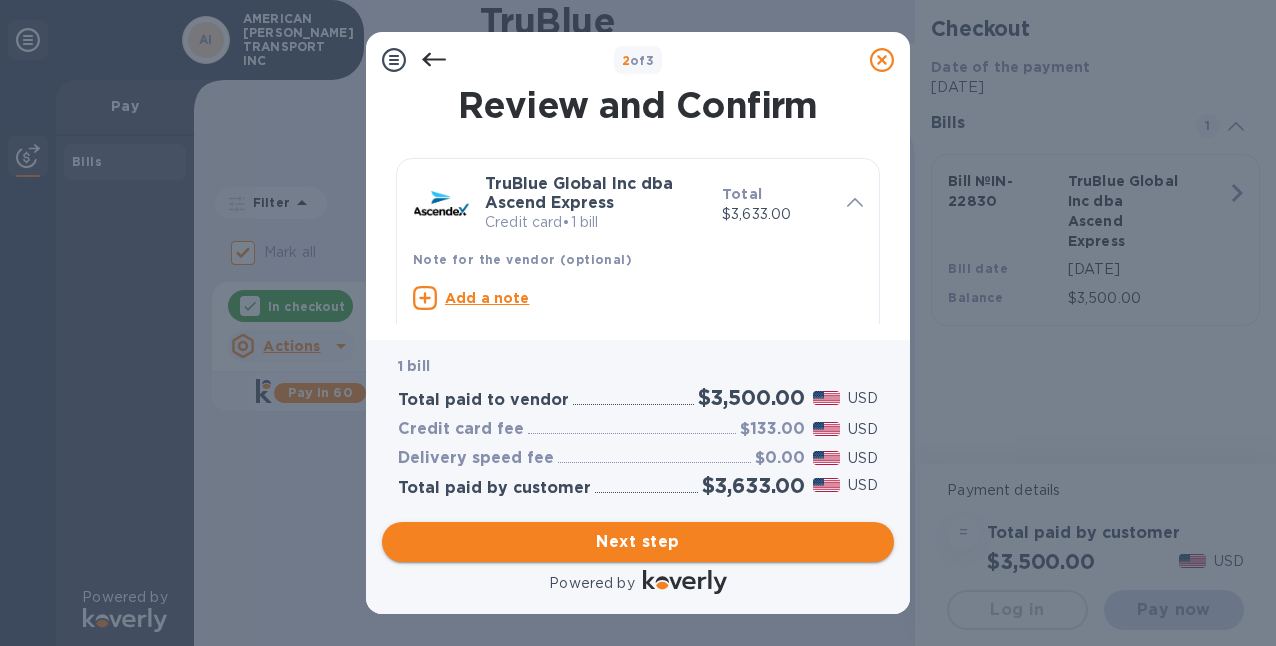 click on "Next step" at bounding box center (638, 542) 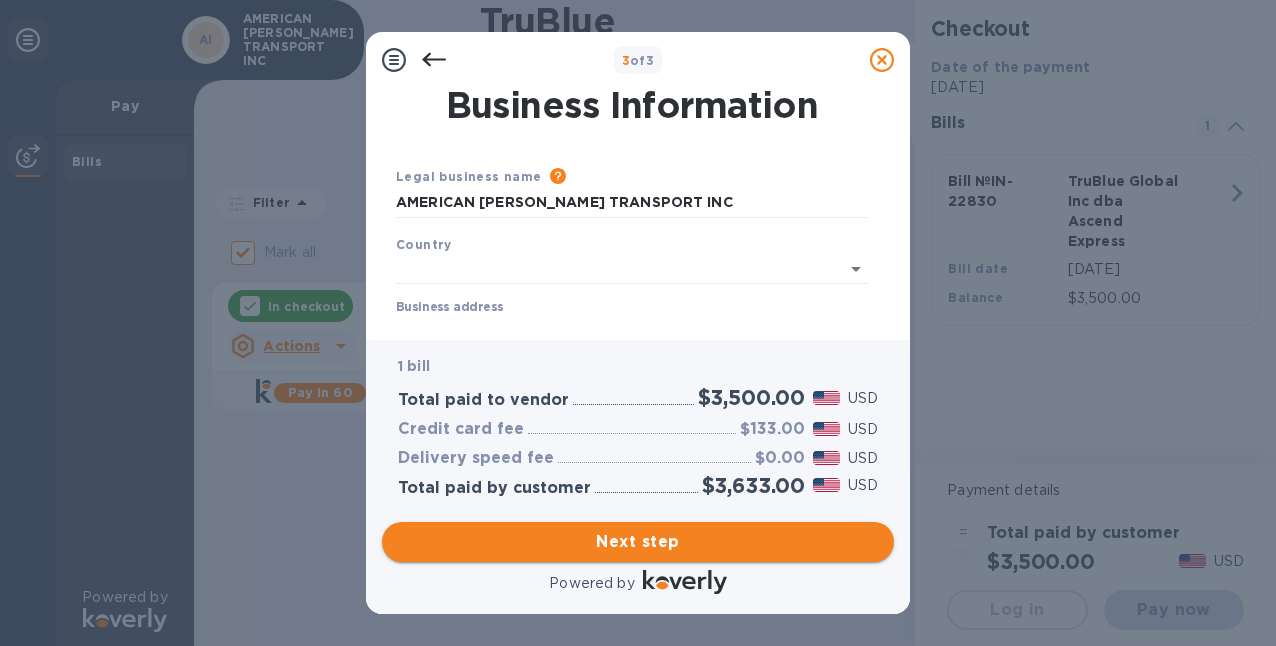 type on "[GEOGRAPHIC_DATA]" 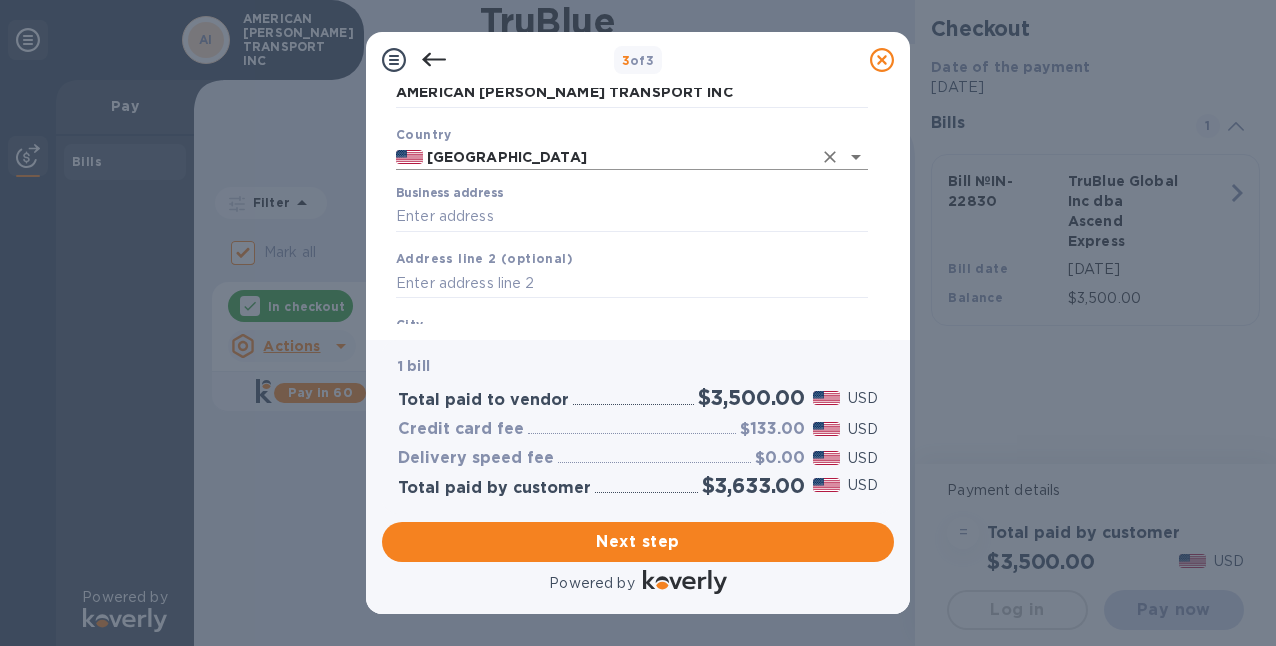 scroll, scrollTop: 0, scrollLeft: 0, axis: both 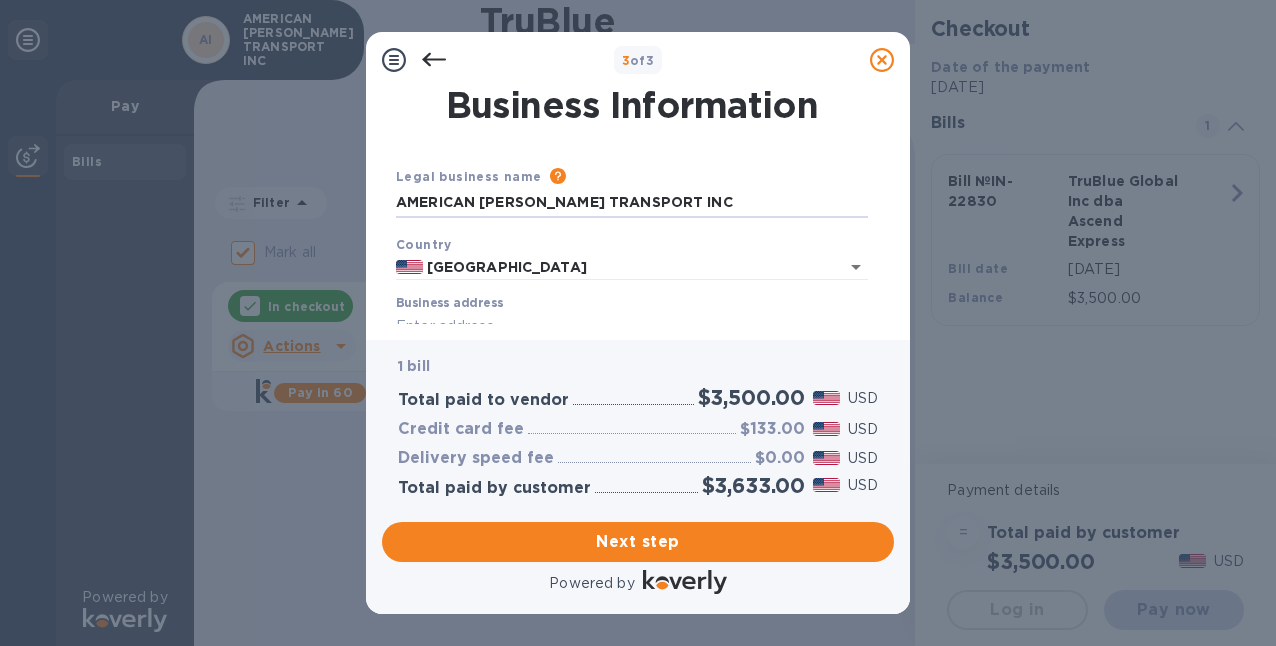 drag, startPoint x: 721, startPoint y: 201, endPoint x: 318, endPoint y: 186, distance: 403.27905 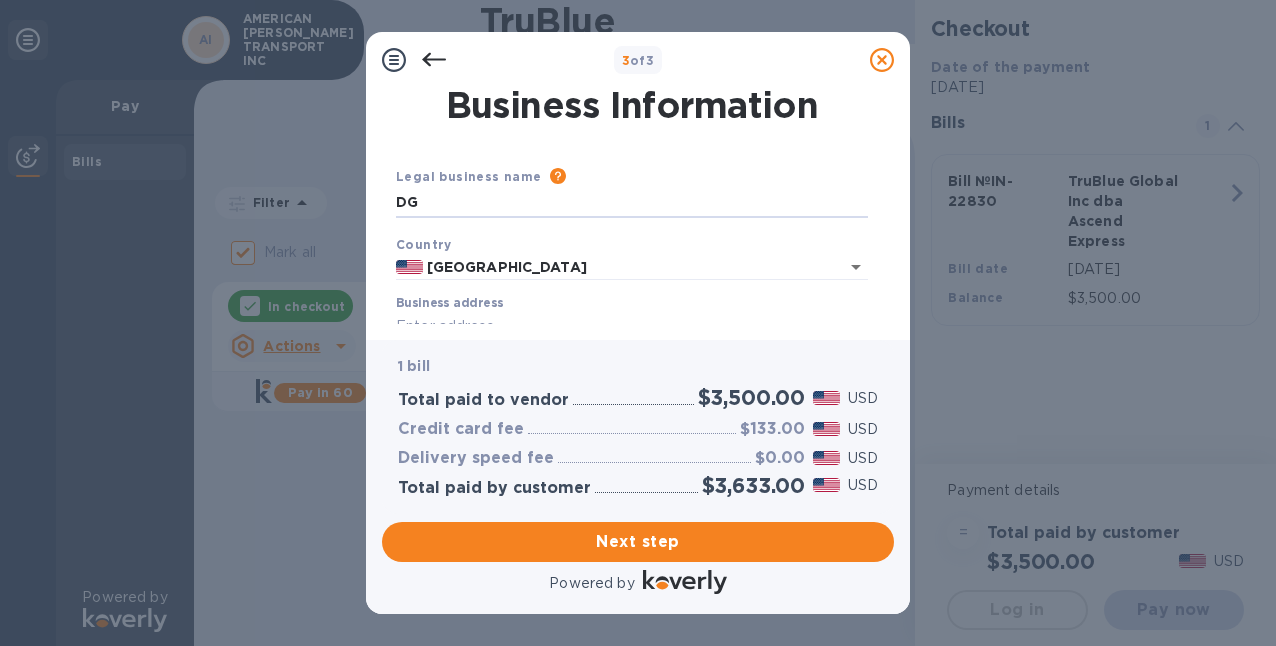 type on "D" 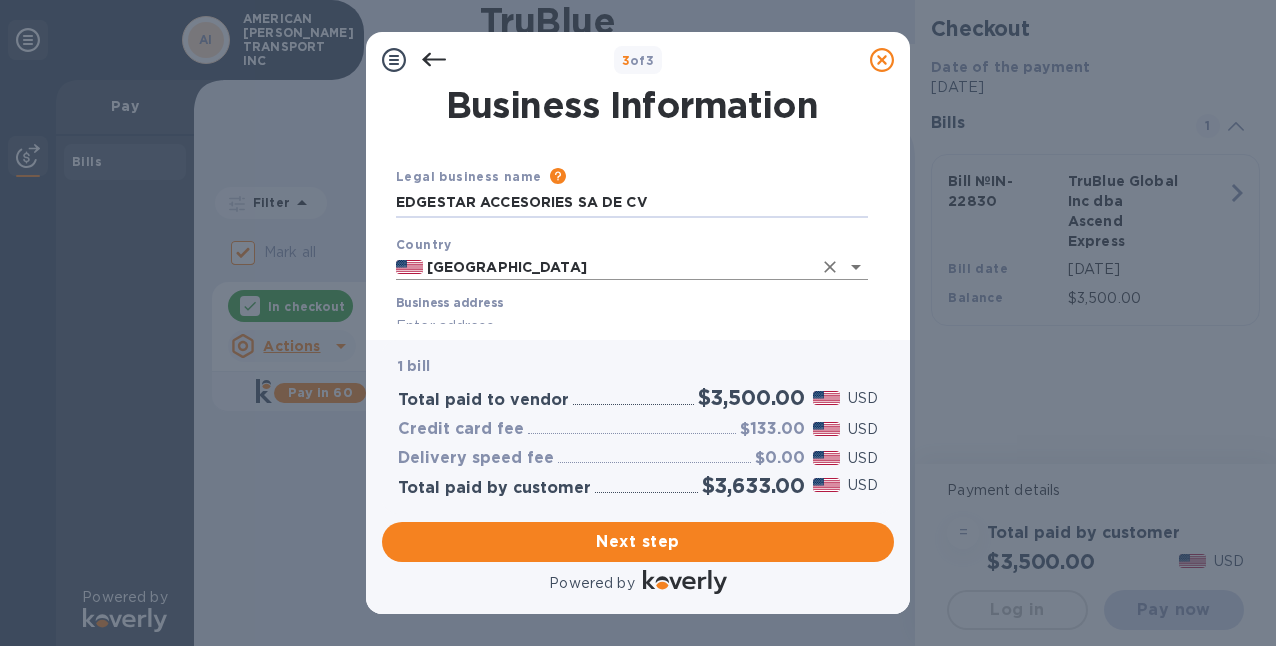 type on "EDGESTAR ACCESORIES SA DE CV" 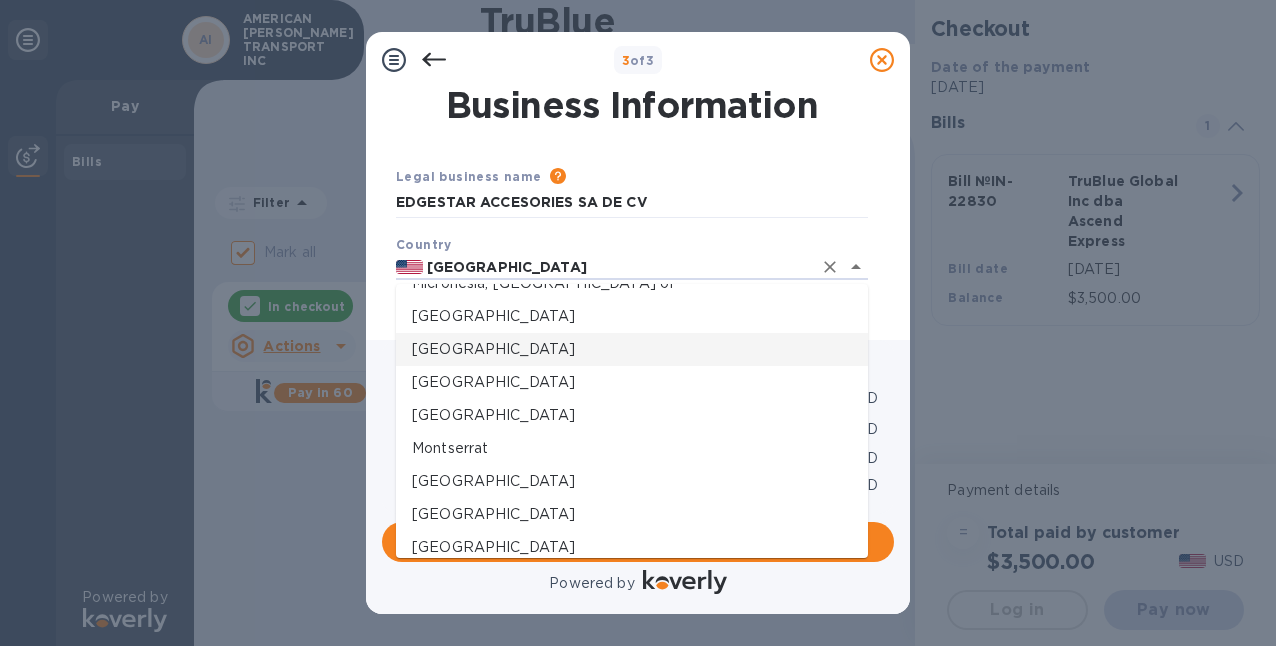 scroll, scrollTop: 4002, scrollLeft: 0, axis: vertical 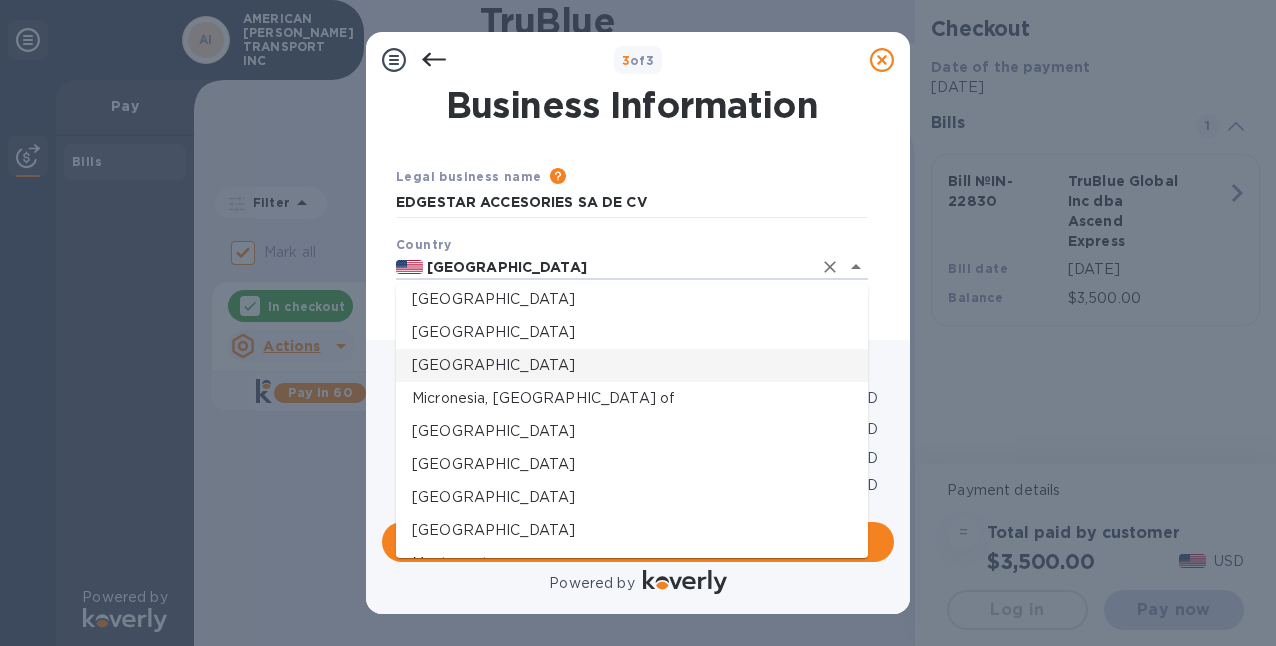 click on "[GEOGRAPHIC_DATA]" at bounding box center [632, 365] 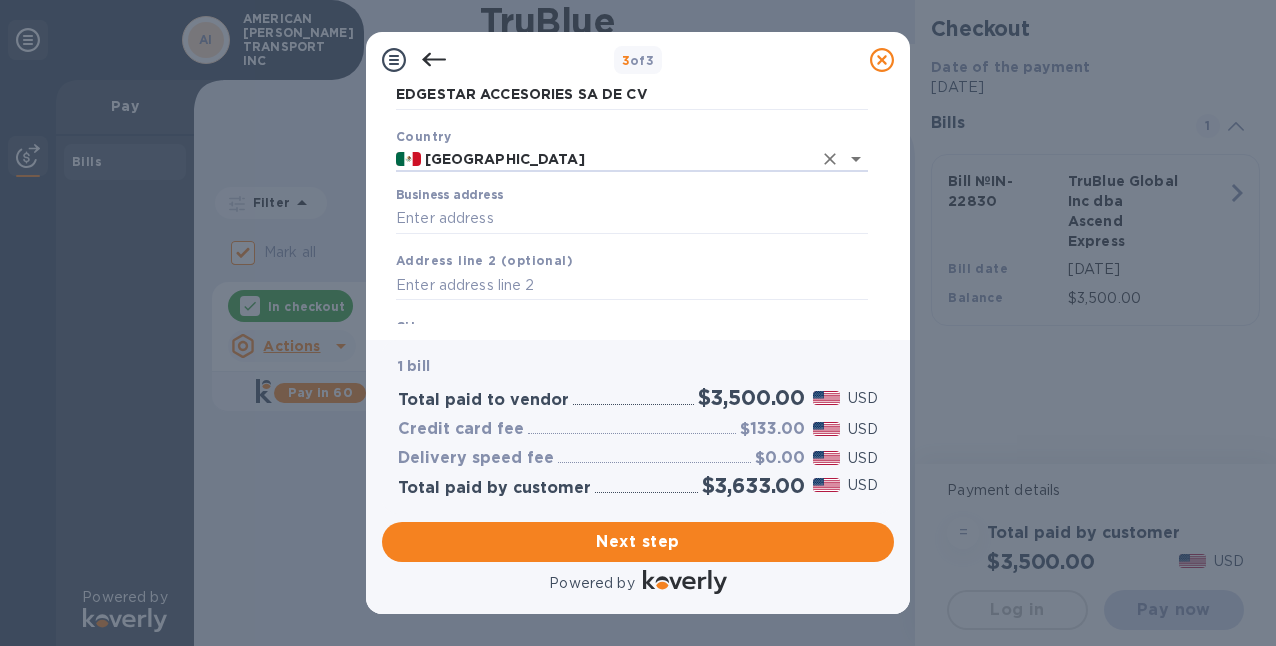 scroll, scrollTop: 128, scrollLeft: 0, axis: vertical 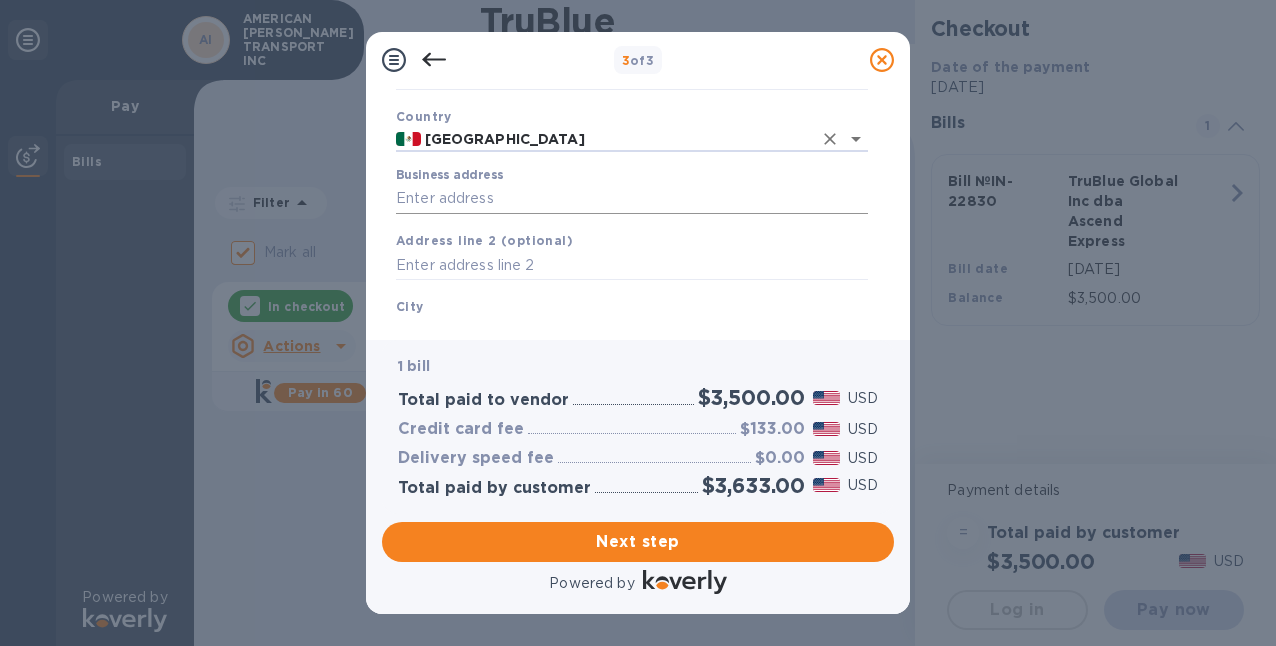 click on "Business address" at bounding box center [632, 199] 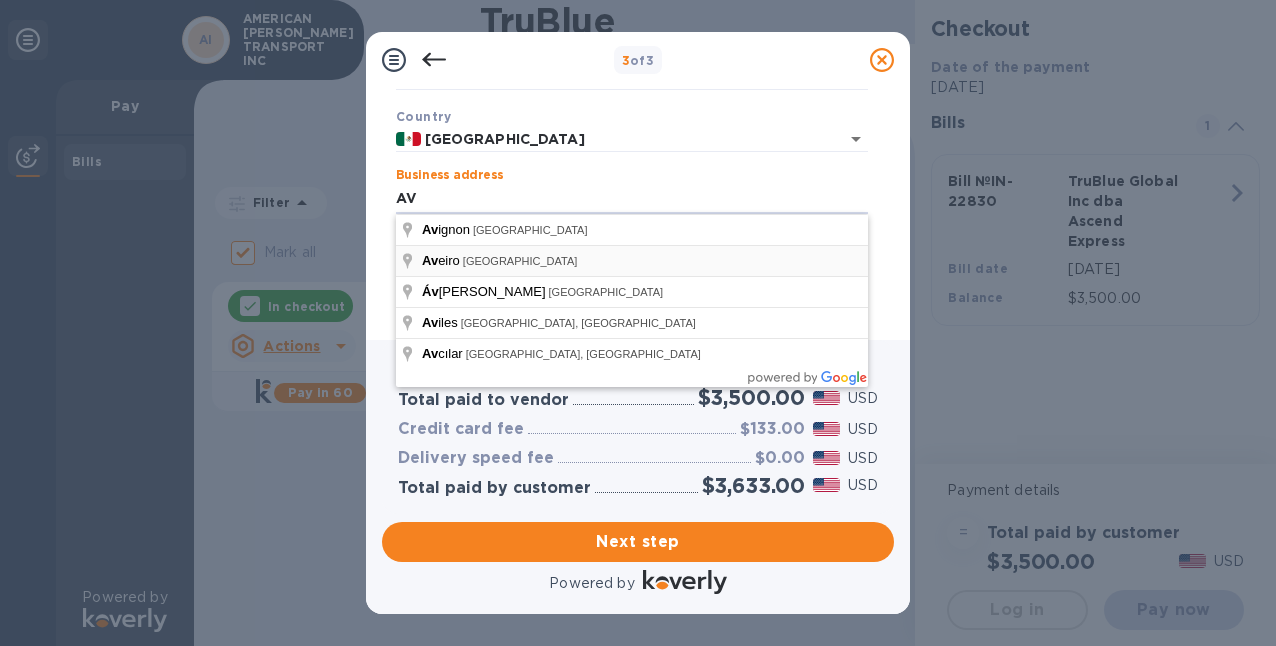 type on "AV INSURGENTES SUR 1524 803 CREDITO CONSTRUCTOR CDMX 03940" 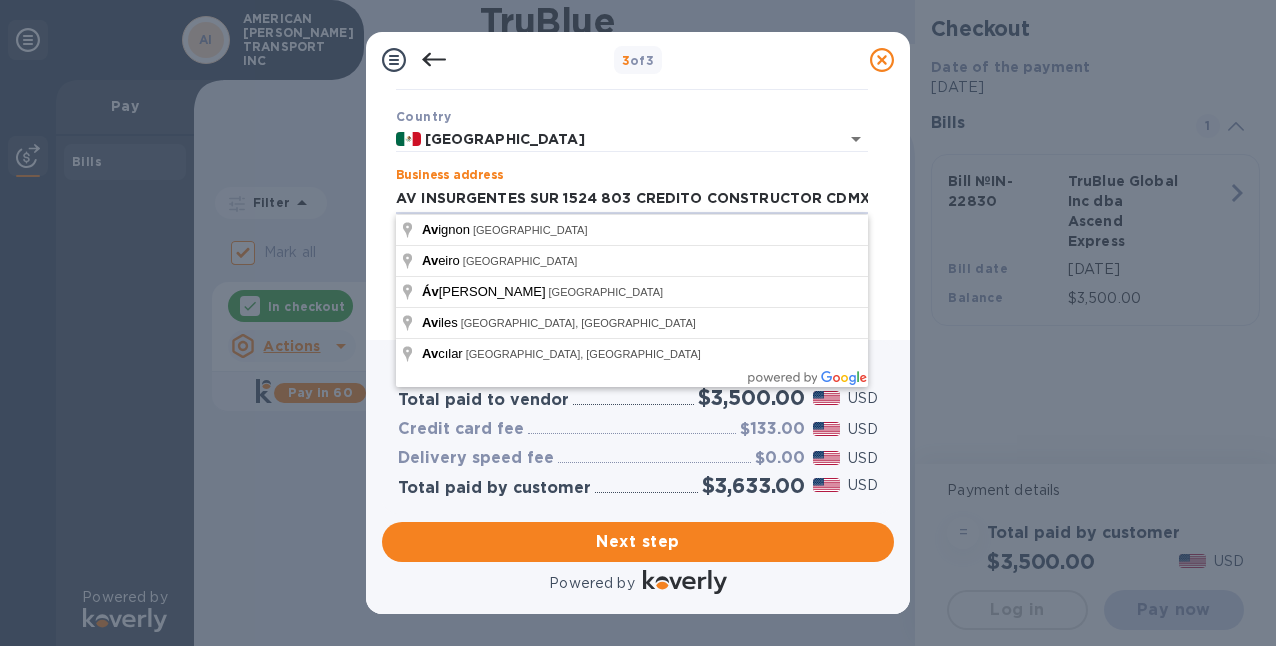 click on "1 bill Total paid to vendor $3,500.00 USD Credit card fee $133.00 USD Delivery speed fee $0.00 USD Total paid by customer $3,633.00 USD Next step Powered by" at bounding box center [638, 477] 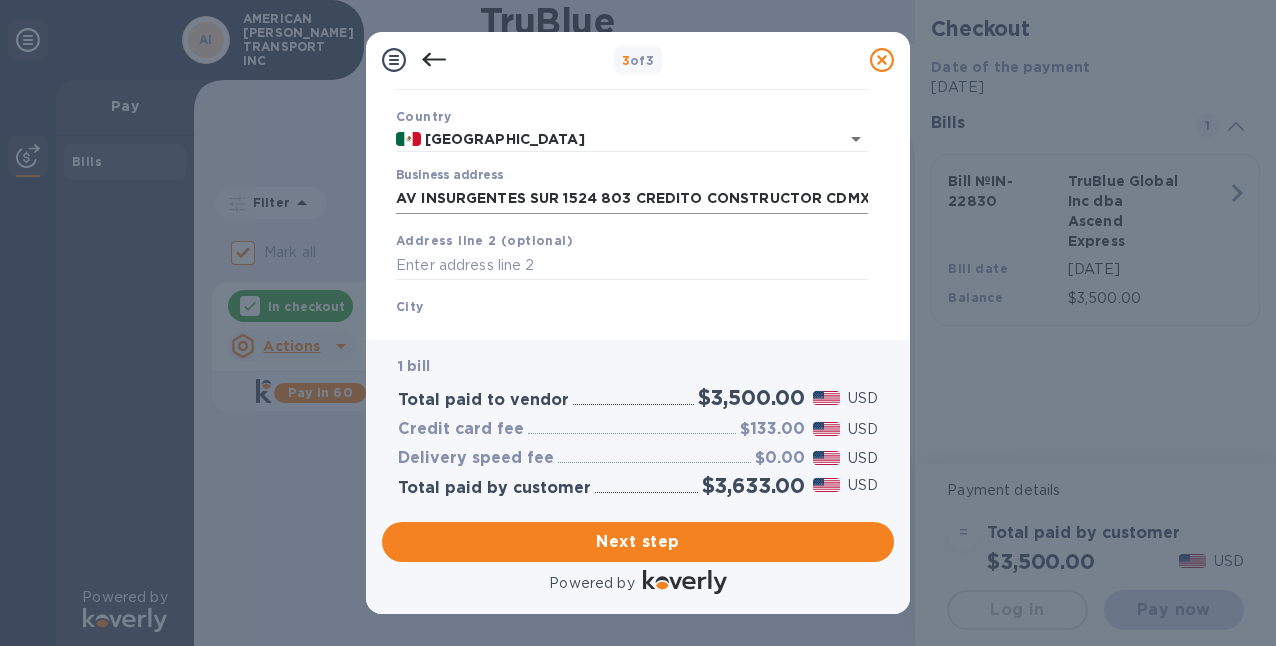 click on "AV INSURGENTES SUR 1524 803 CREDITO CONSTRUCTOR CDMX 03940" at bounding box center [632, 199] 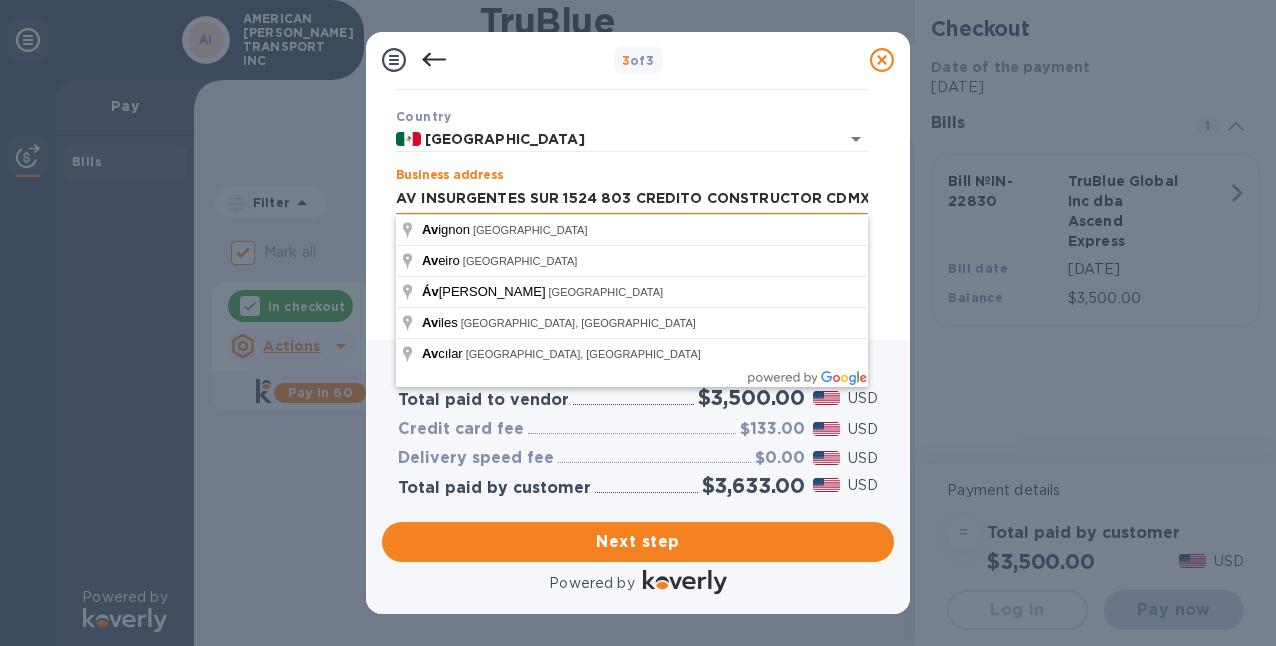 click on "AV INSURGENTES SUR 1524 803 CREDITO CONSTRUCTOR CDMX 03940" at bounding box center [632, 199] 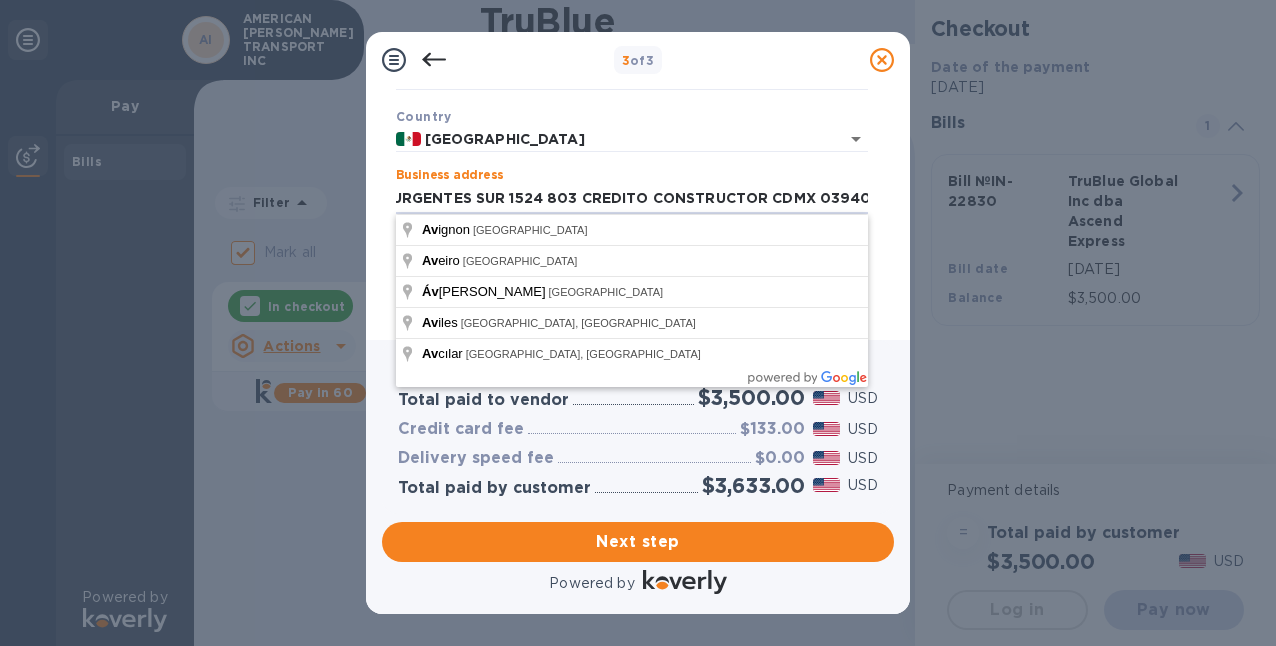 click on "1 bill Total paid to vendor $3,500.00 USD Credit card fee $133.00 USD Delivery speed fee $0.00 USD Total paid by customer $3,633.00 USD Next step Powered by" at bounding box center (638, 477) 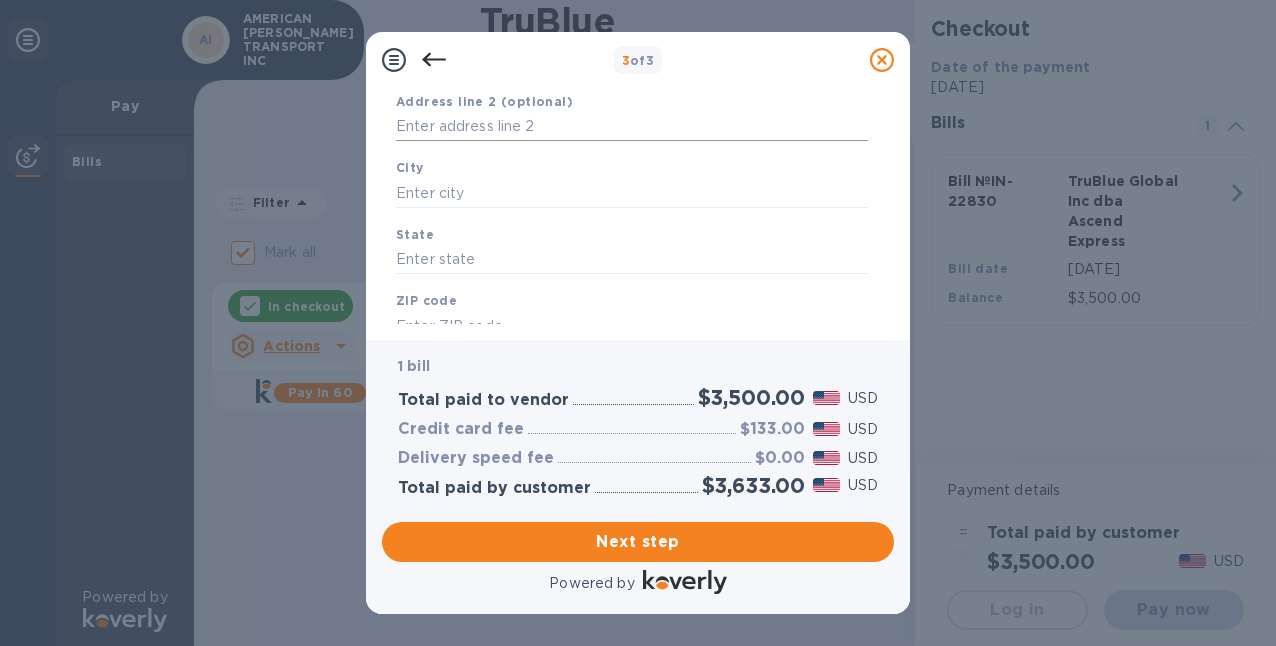 scroll, scrollTop: 293, scrollLeft: 0, axis: vertical 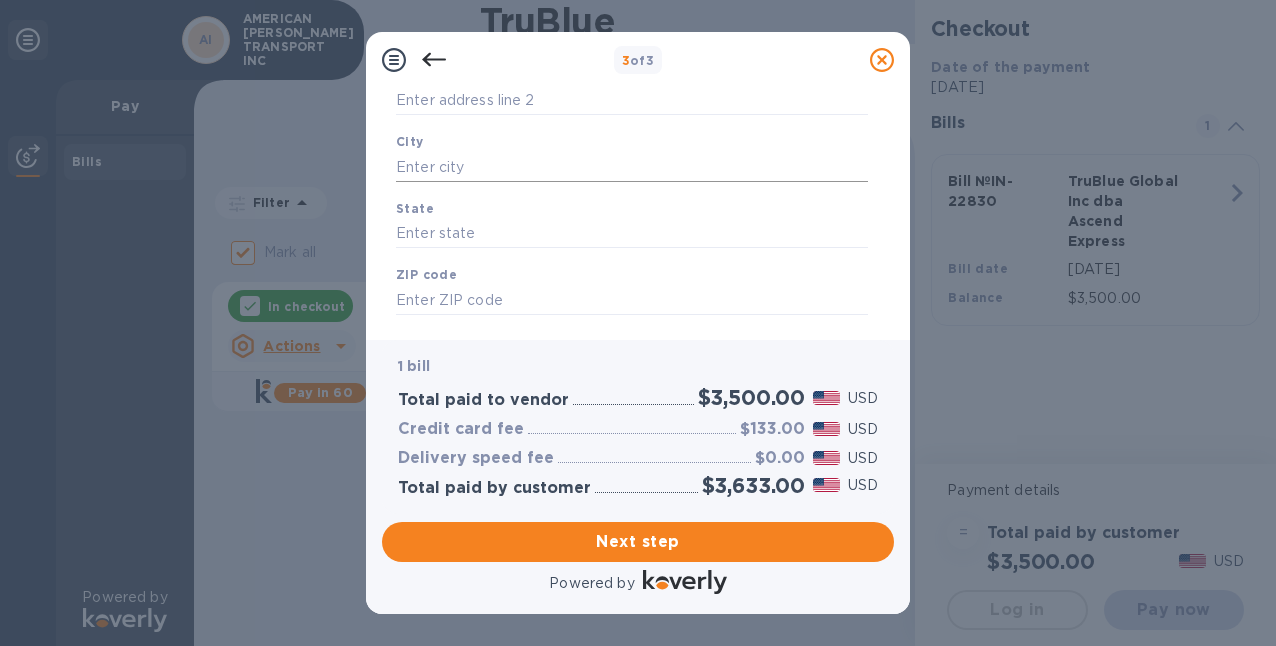 click at bounding box center [632, 167] 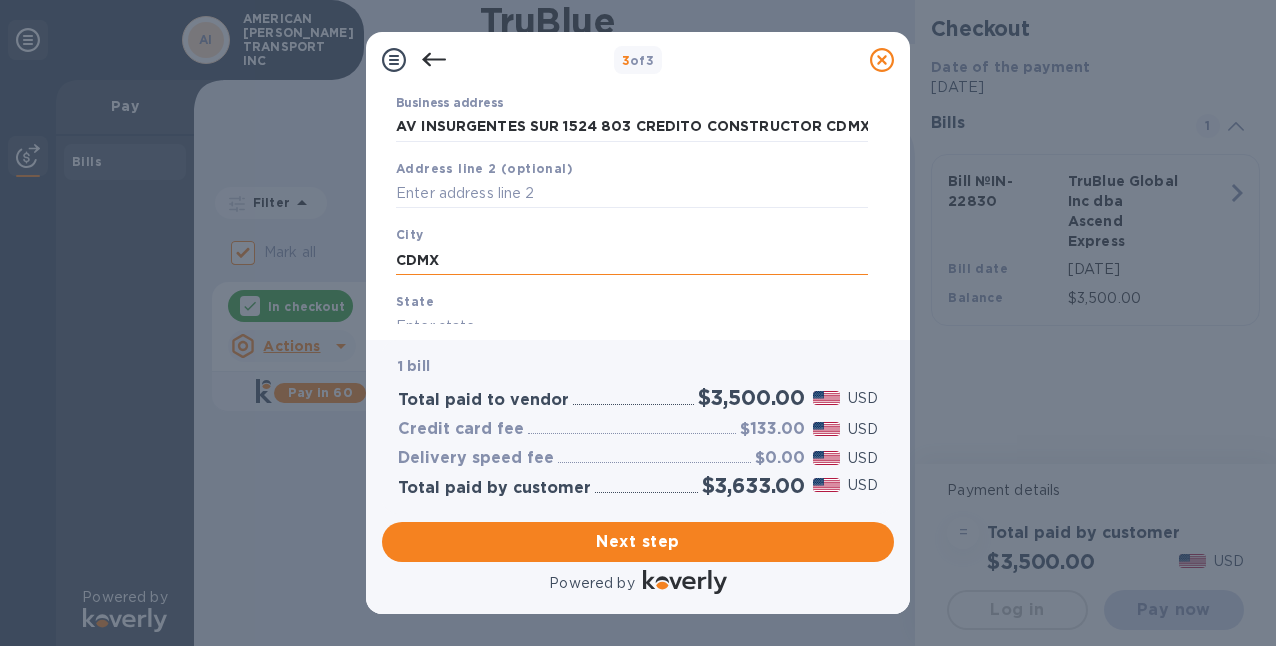 scroll, scrollTop: 332, scrollLeft: 0, axis: vertical 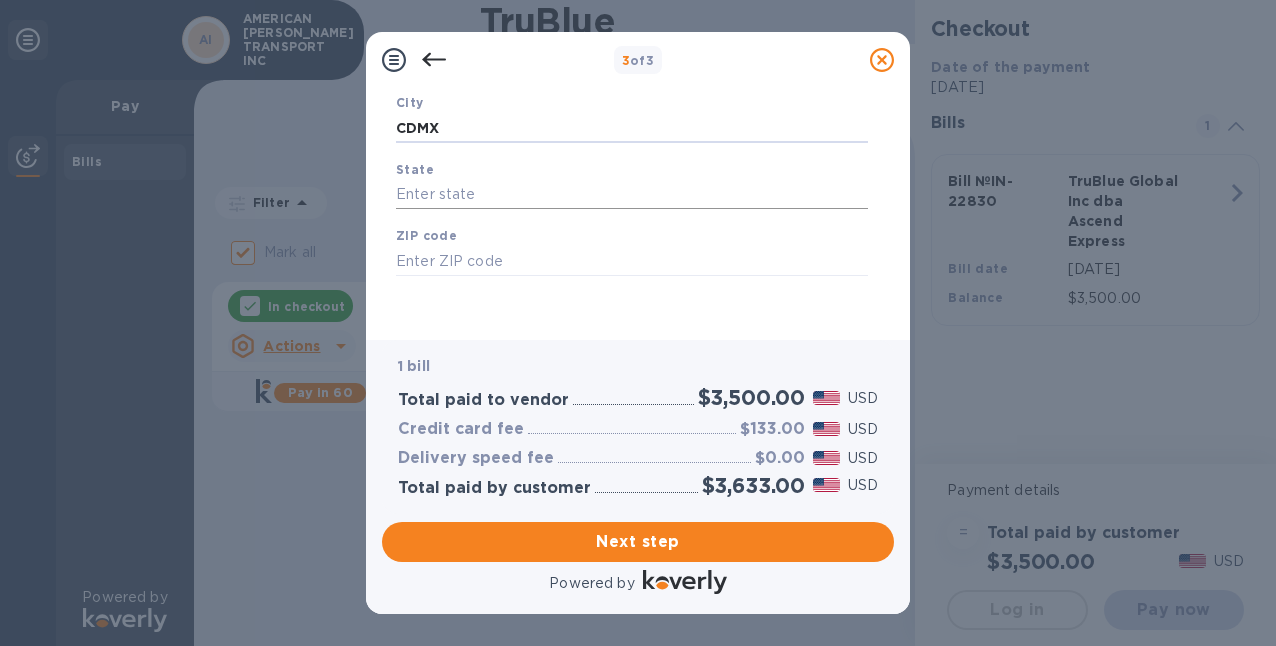 type on "CDMX" 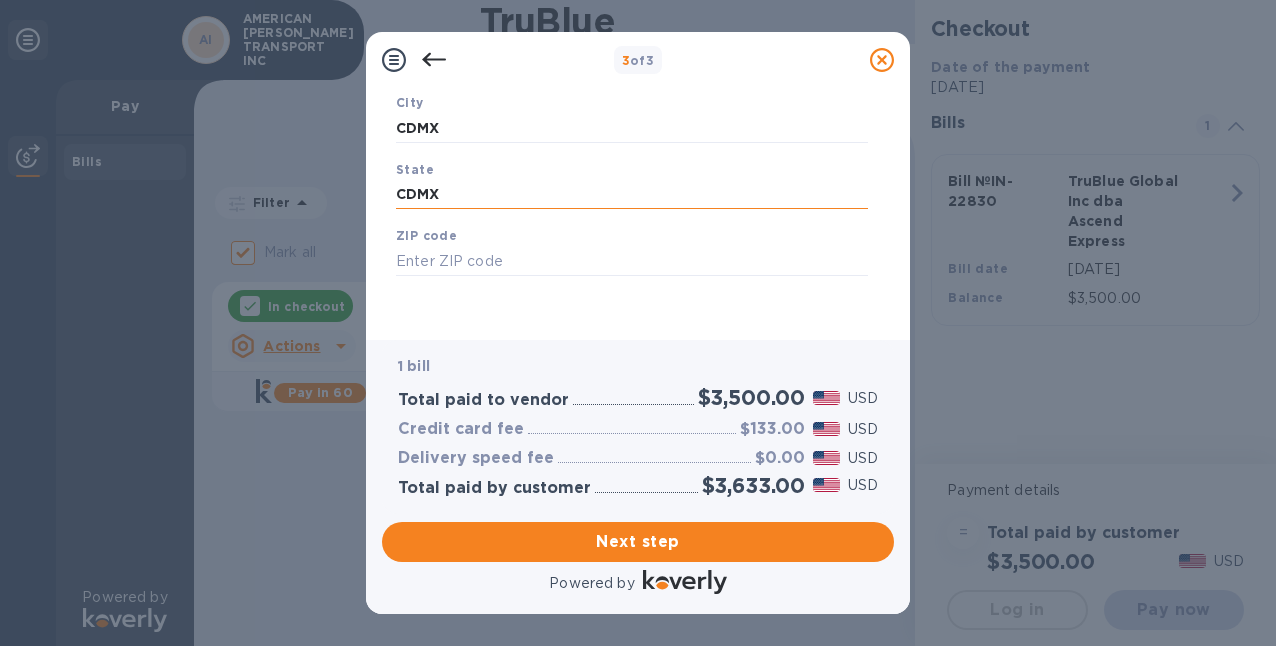 type on "CDMX" 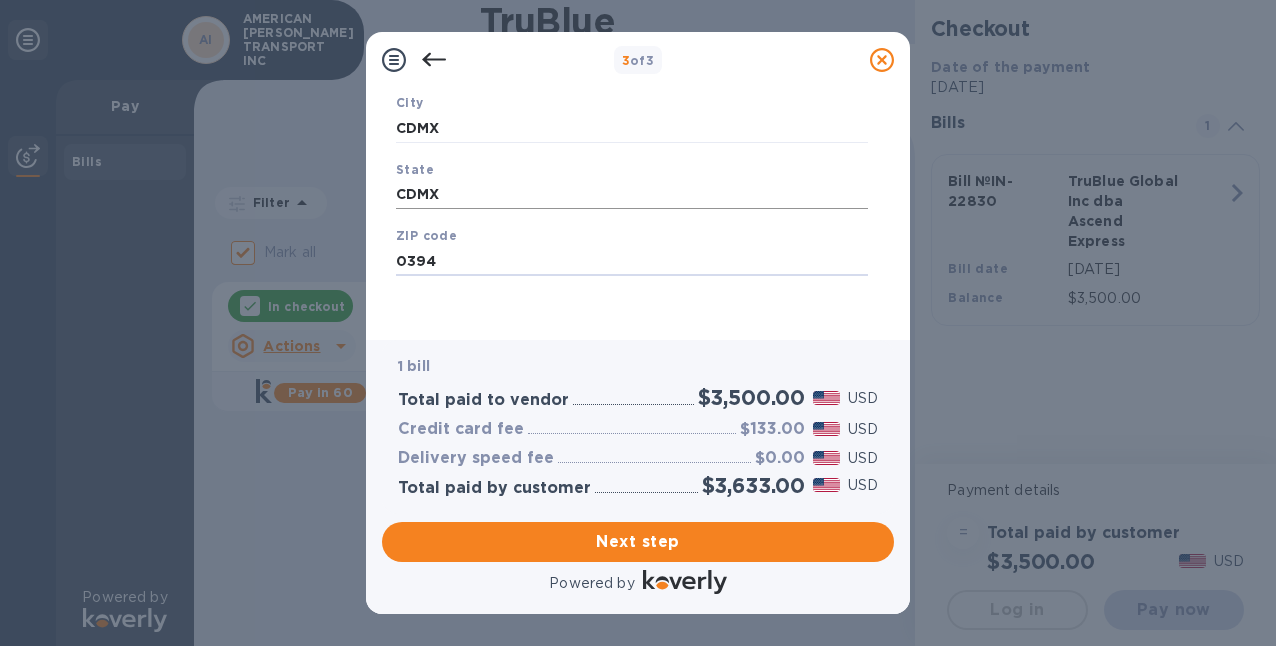 type on "03940" 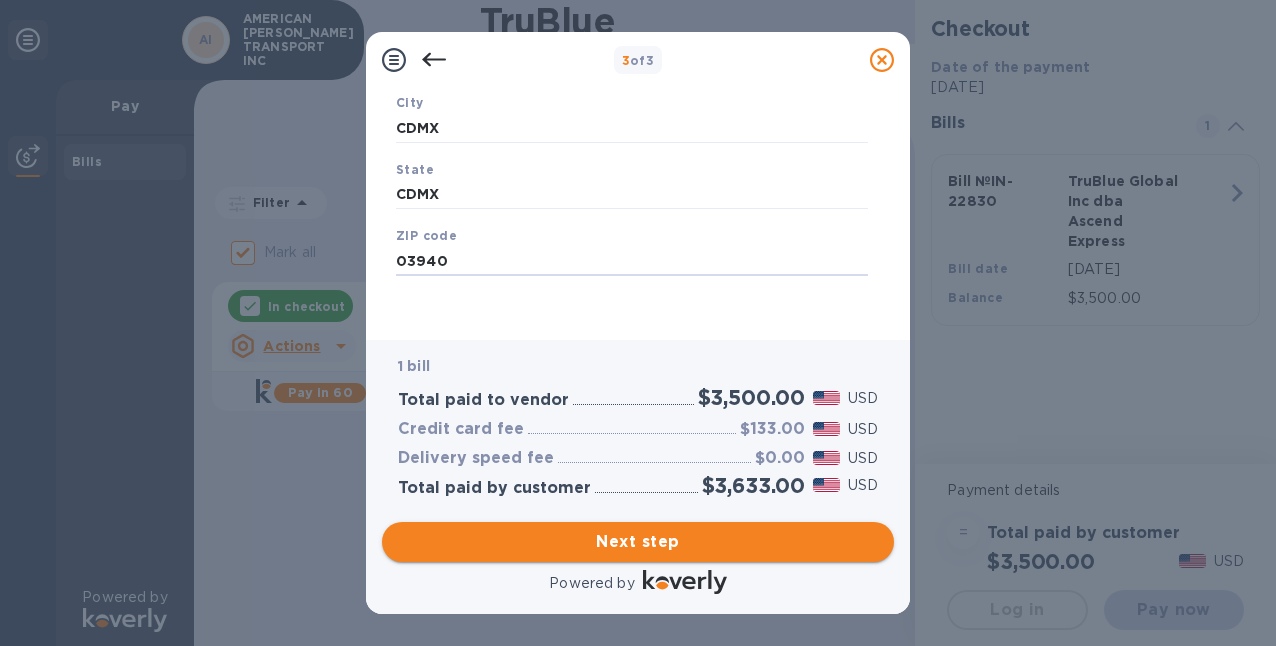 click on "Next step" at bounding box center (638, 542) 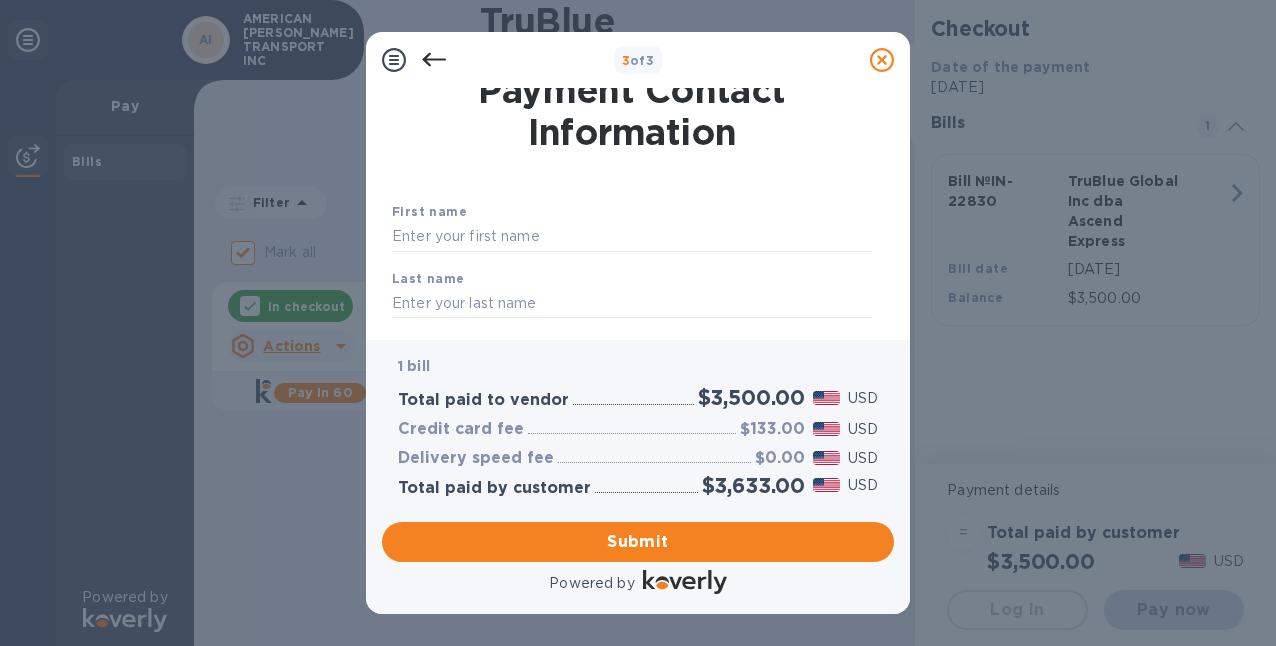 scroll, scrollTop: 0, scrollLeft: 0, axis: both 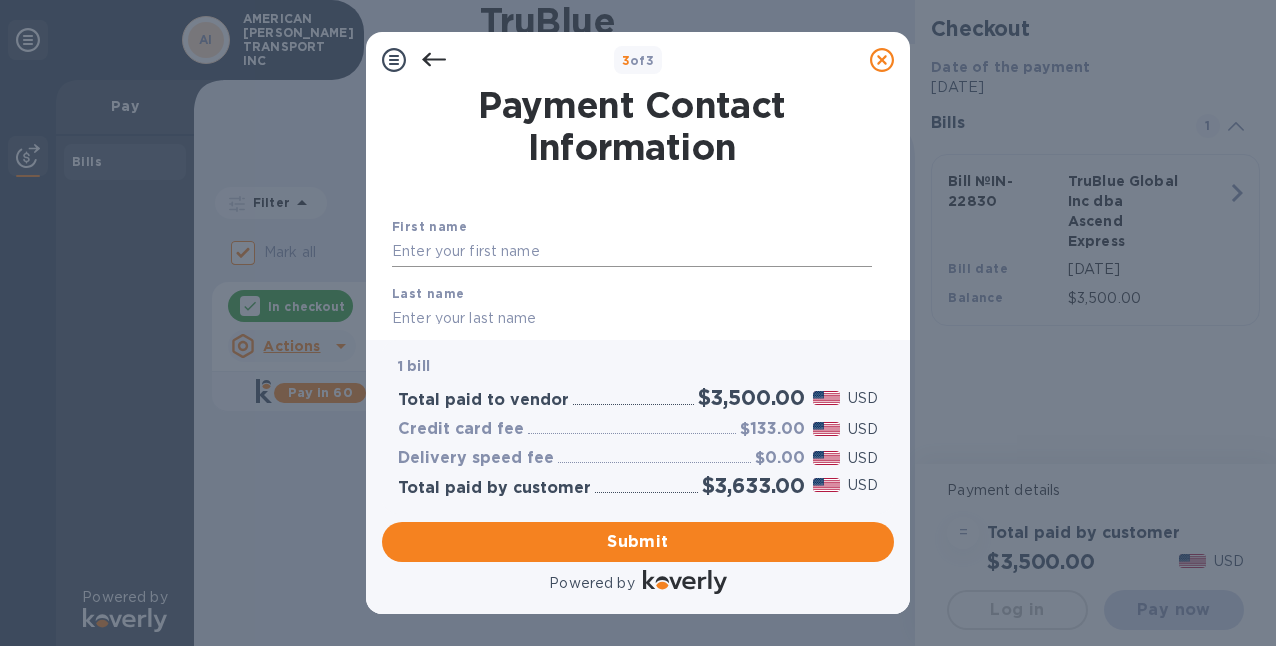 click at bounding box center [632, 252] 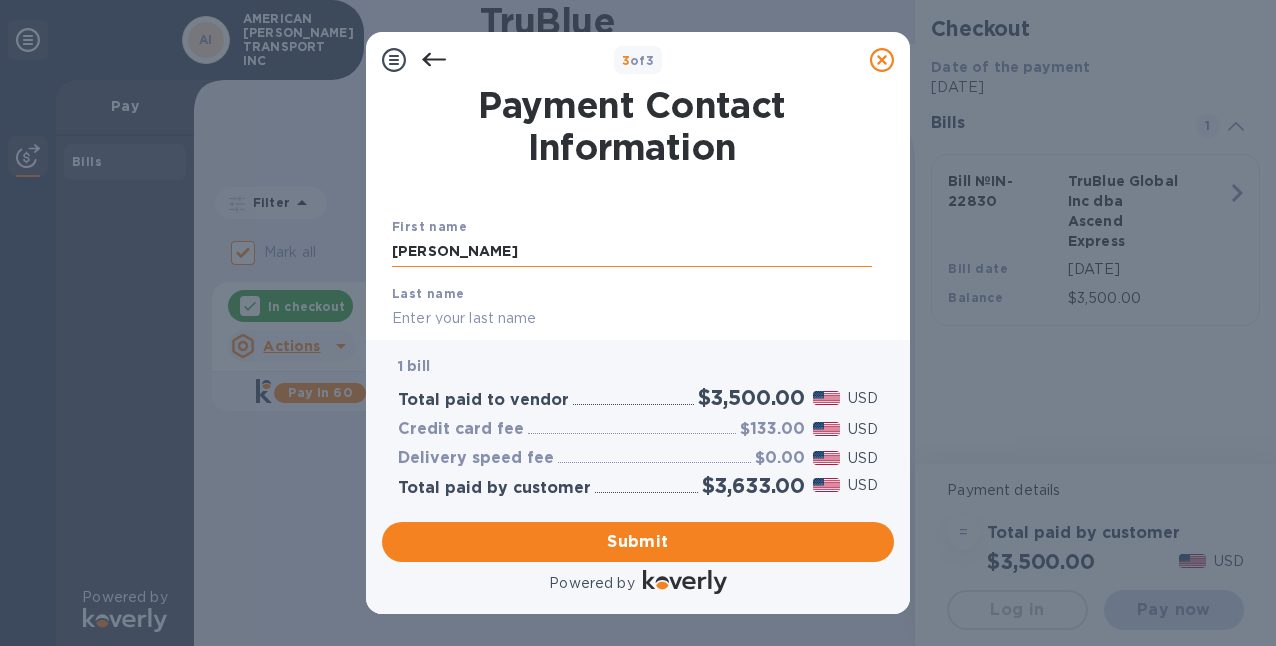type on "[PERSON_NAME]" 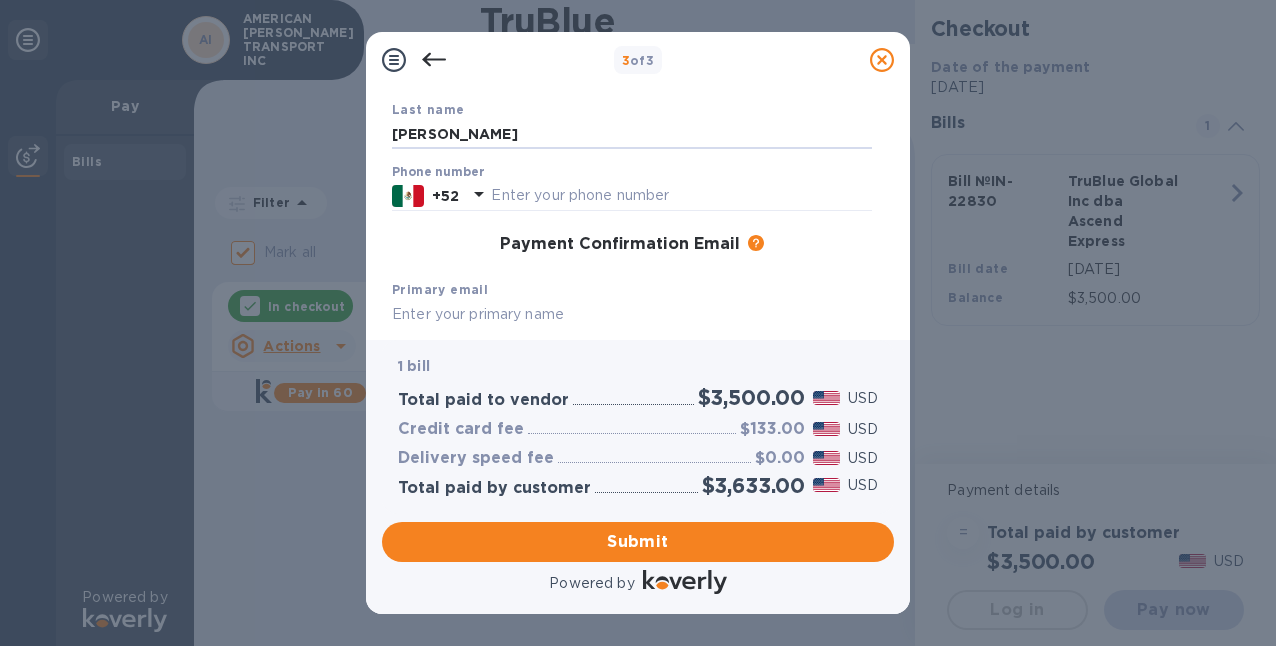 scroll, scrollTop: 202, scrollLeft: 0, axis: vertical 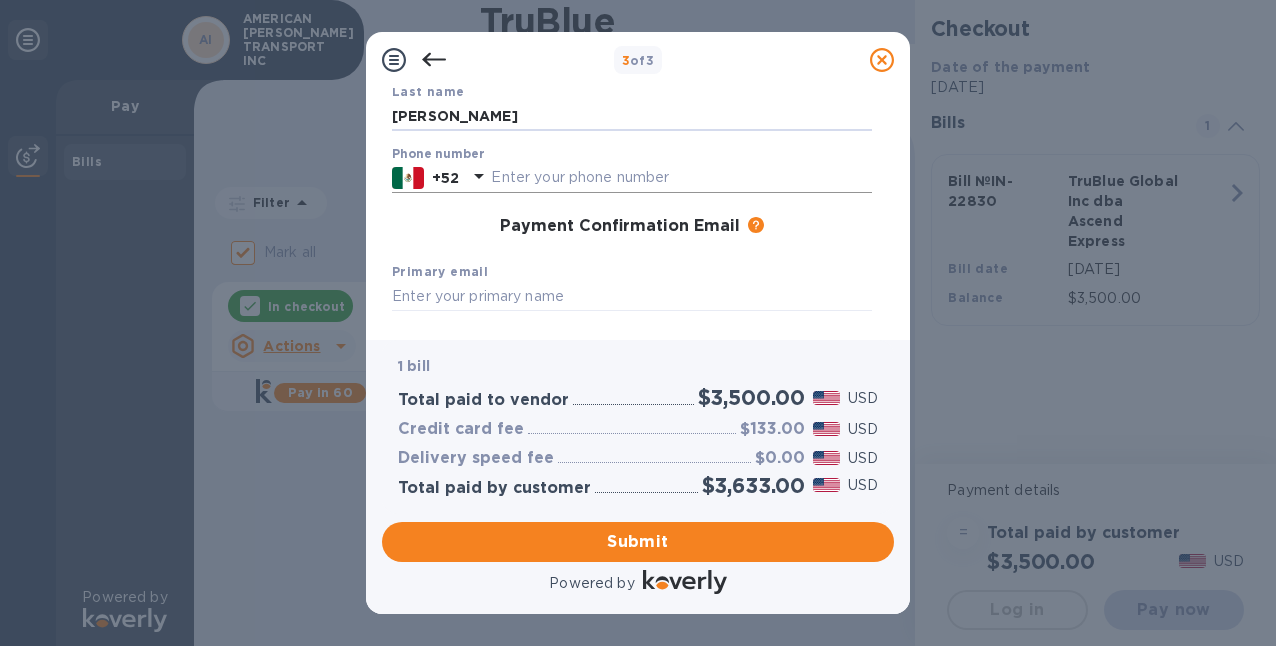 type on "[PERSON_NAME]" 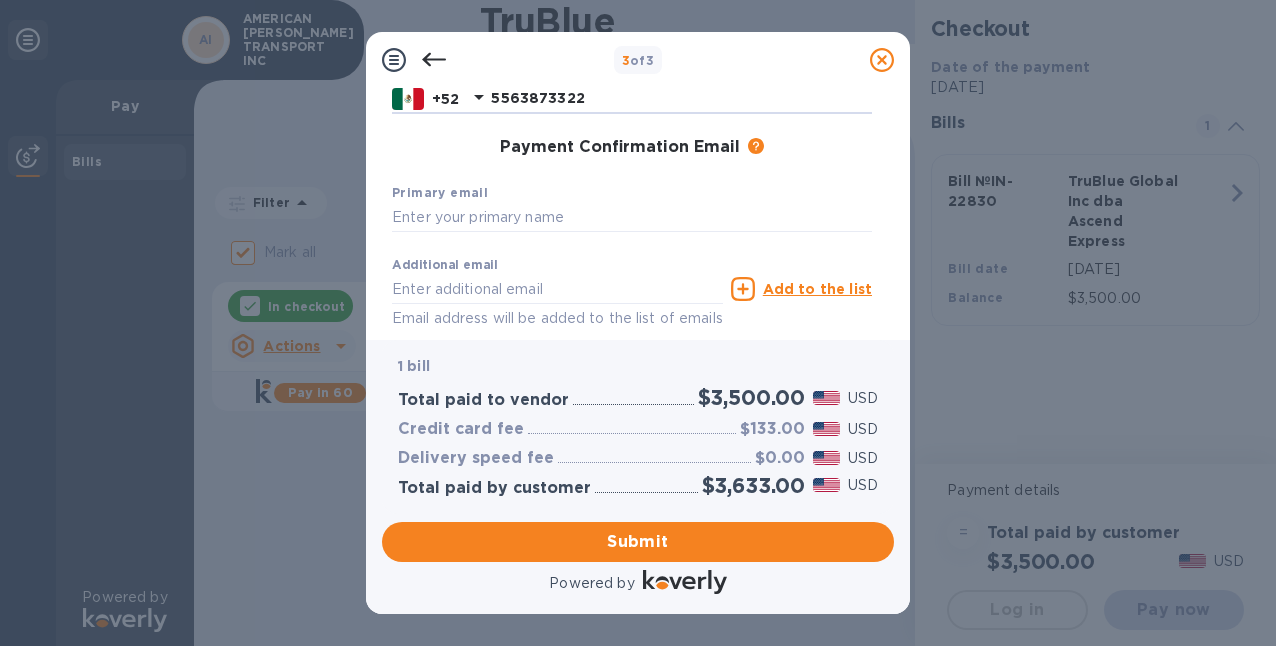 scroll, scrollTop: 282, scrollLeft: 0, axis: vertical 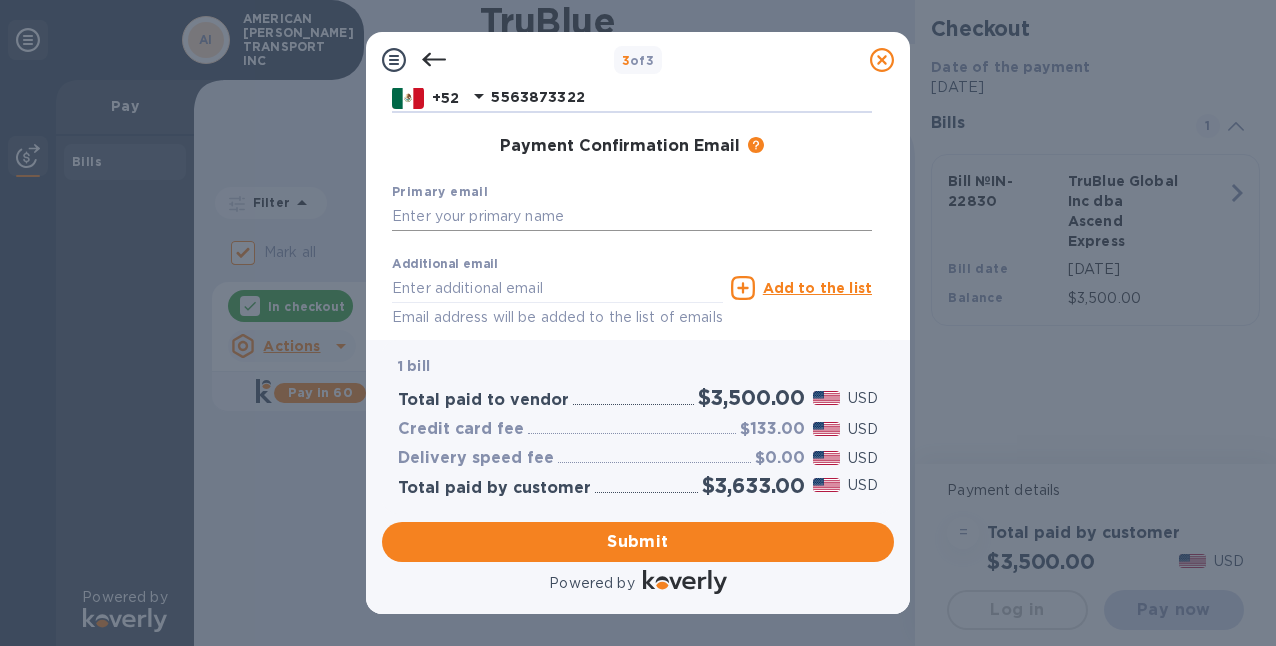 type on "5563873322" 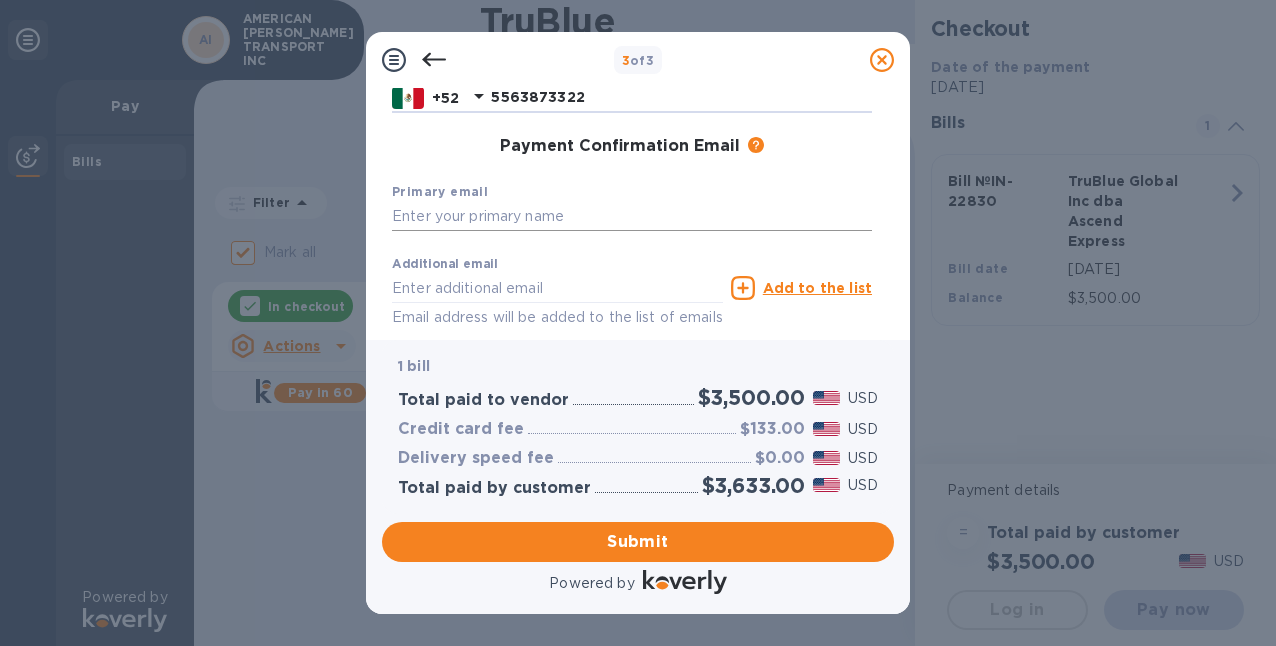 click at bounding box center [632, 217] 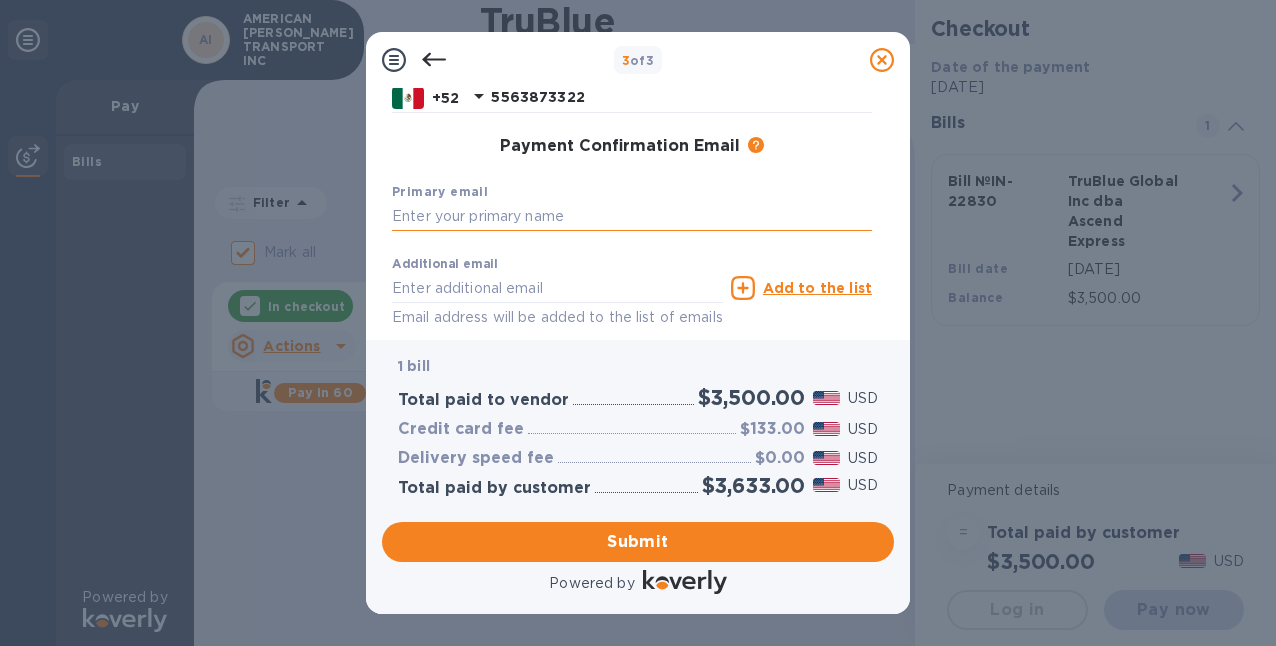 type on "F" 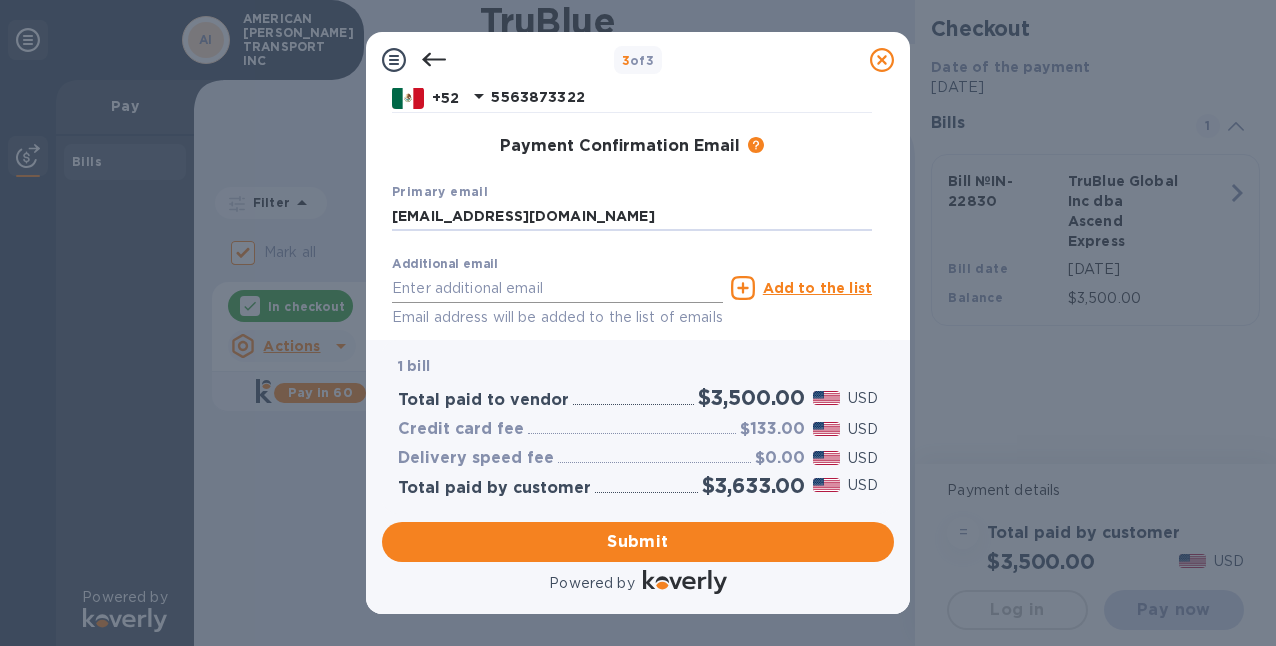 scroll, scrollTop: 369, scrollLeft: 0, axis: vertical 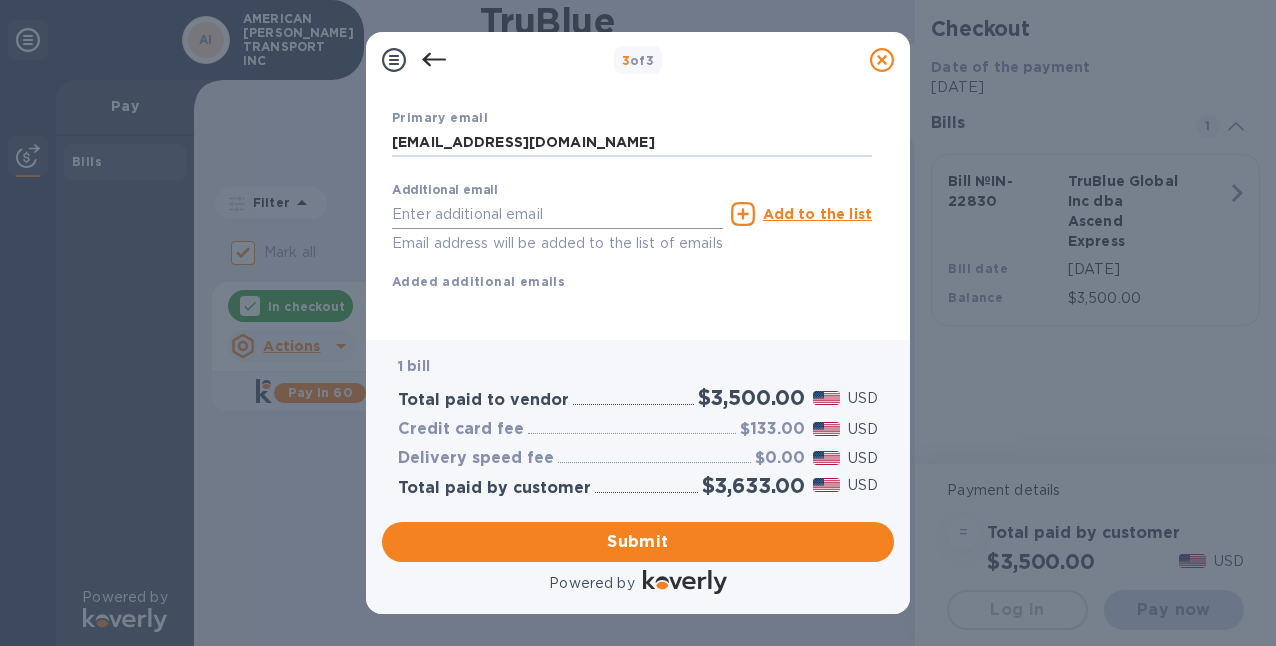 type on "[EMAIL_ADDRESS][DOMAIN_NAME]" 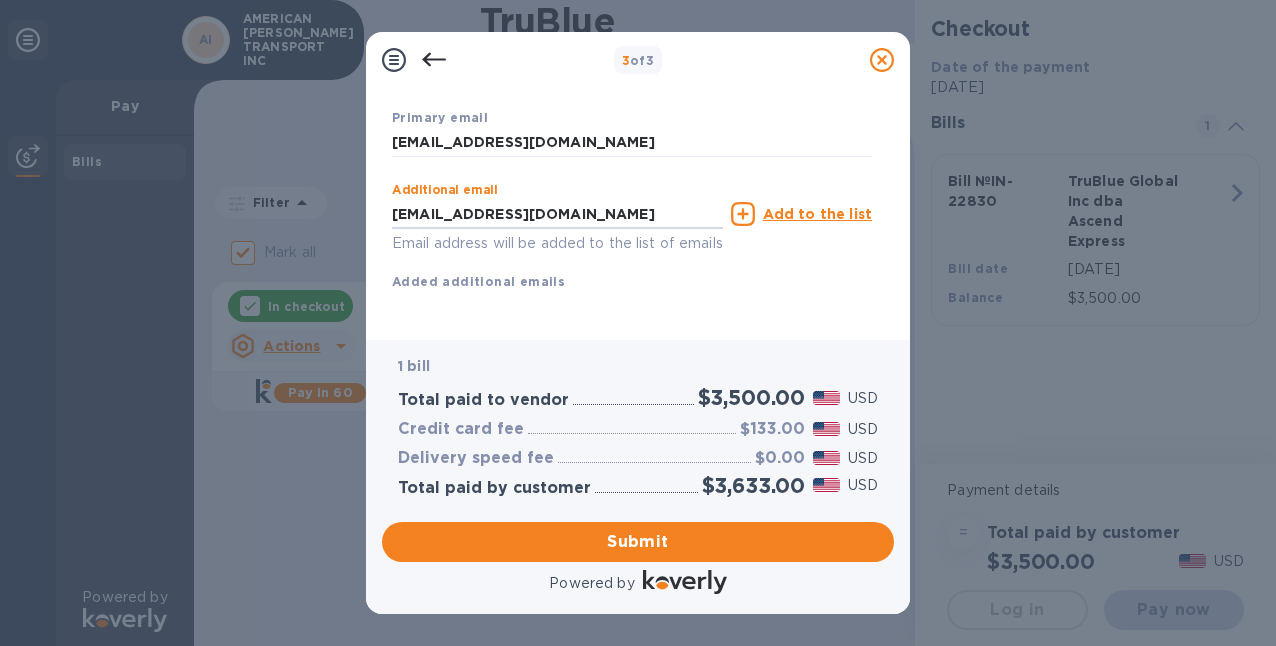 type on "[EMAIL_ADDRESS][DOMAIN_NAME]" 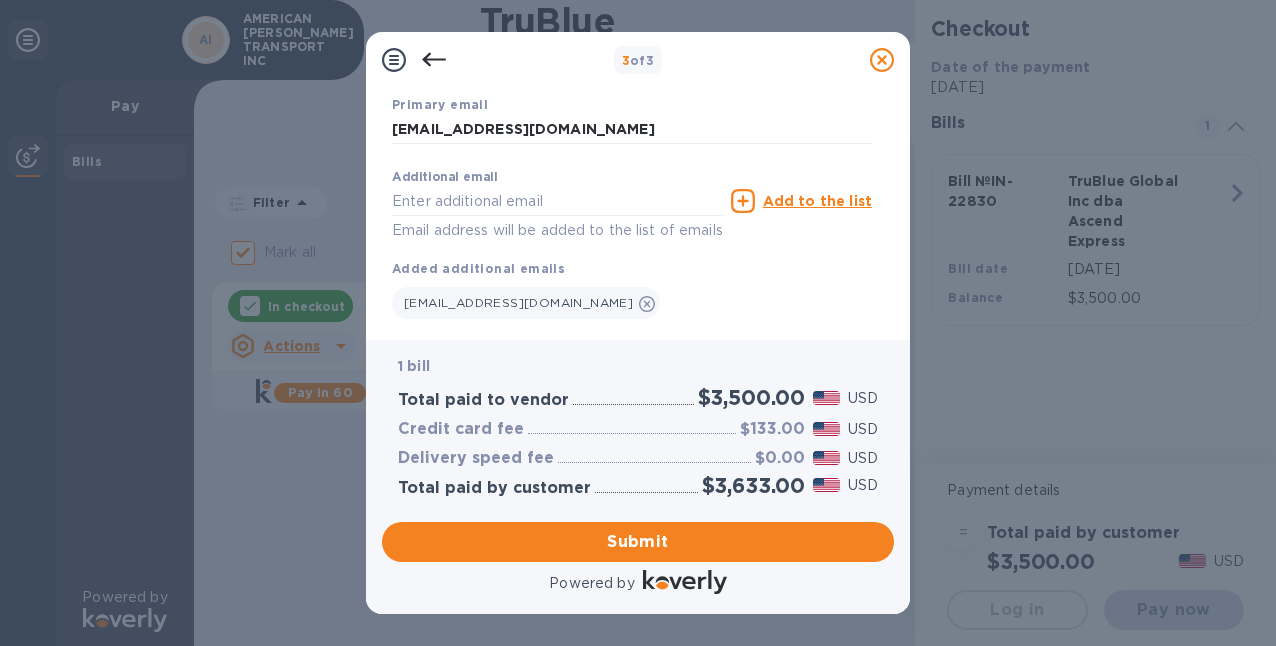 scroll, scrollTop: 419, scrollLeft: 0, axis: vertical 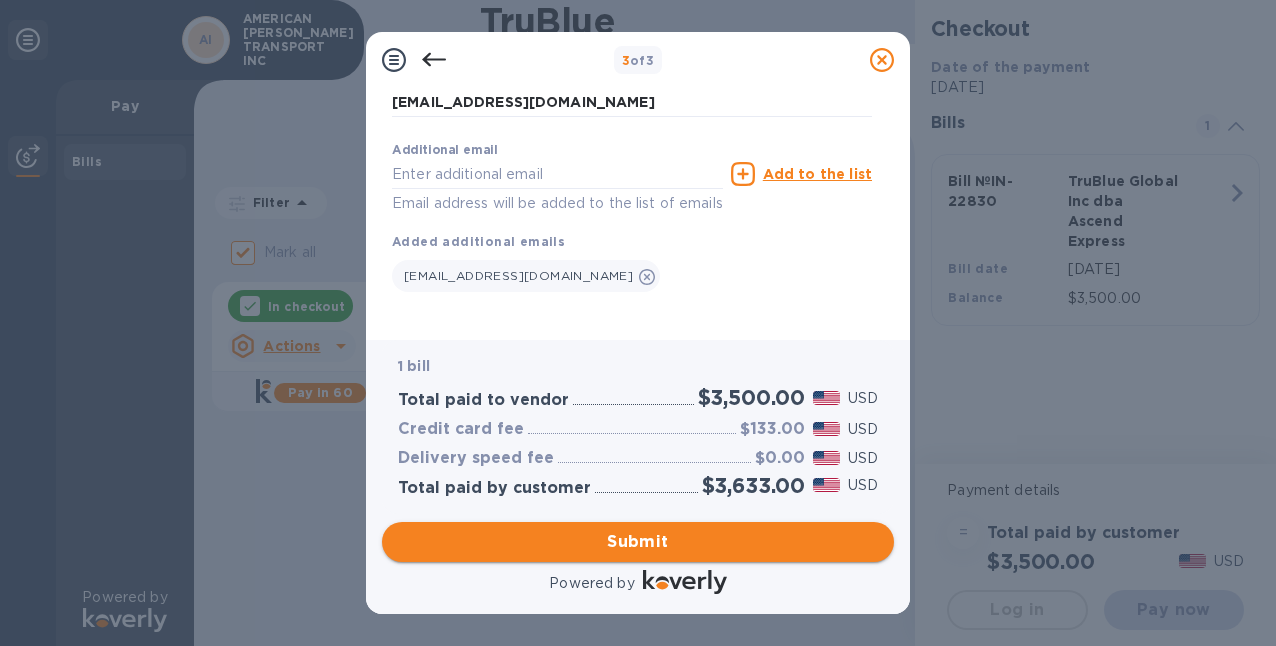 click on "Submit" at bounding box center [638, 542] 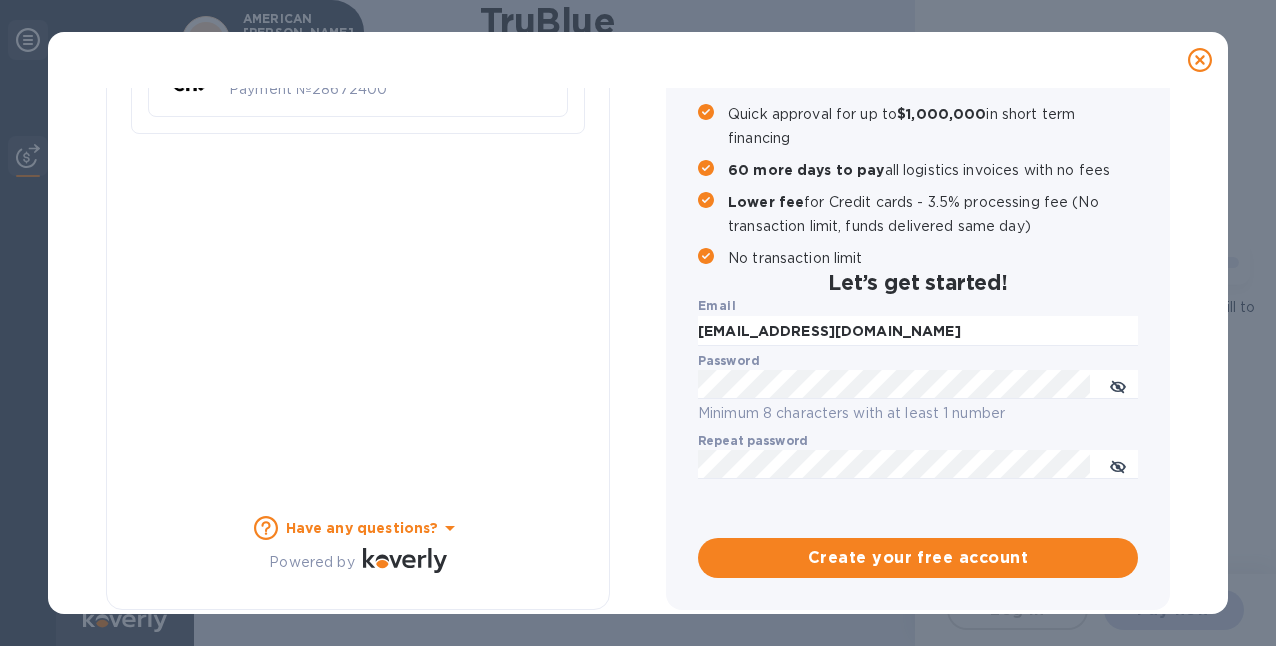 checkbox on "false" 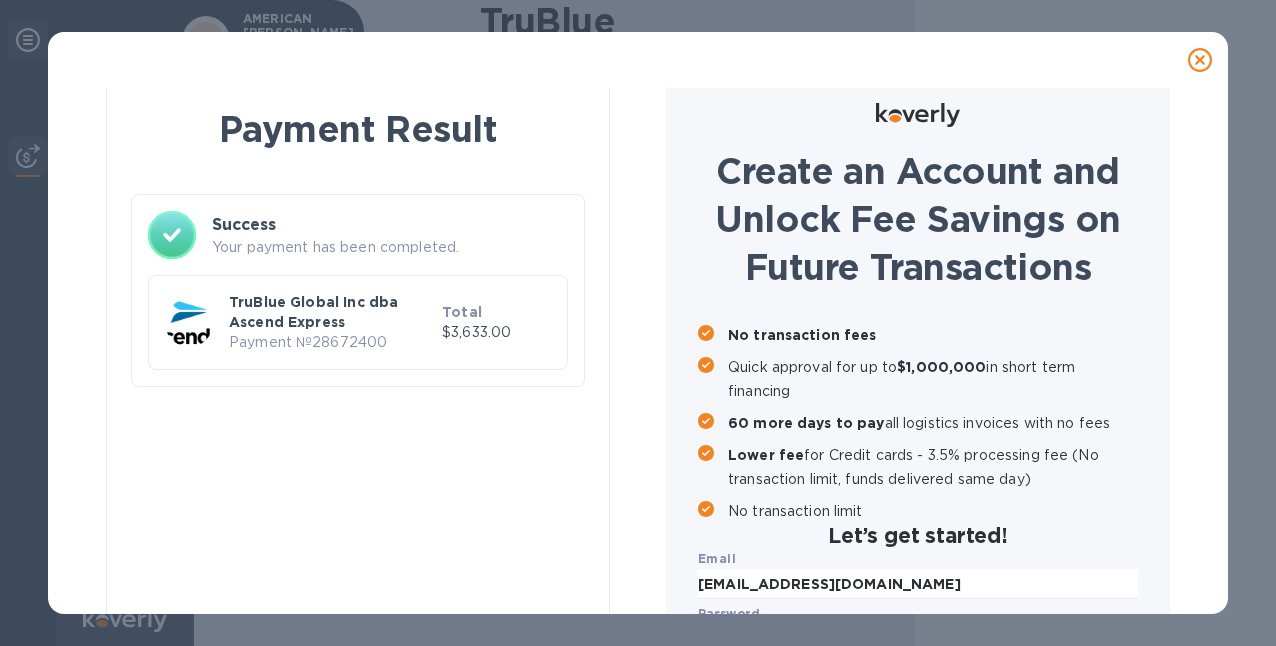 scroll, scrollTop: 28, scrollLeft: 0, axis: vertical 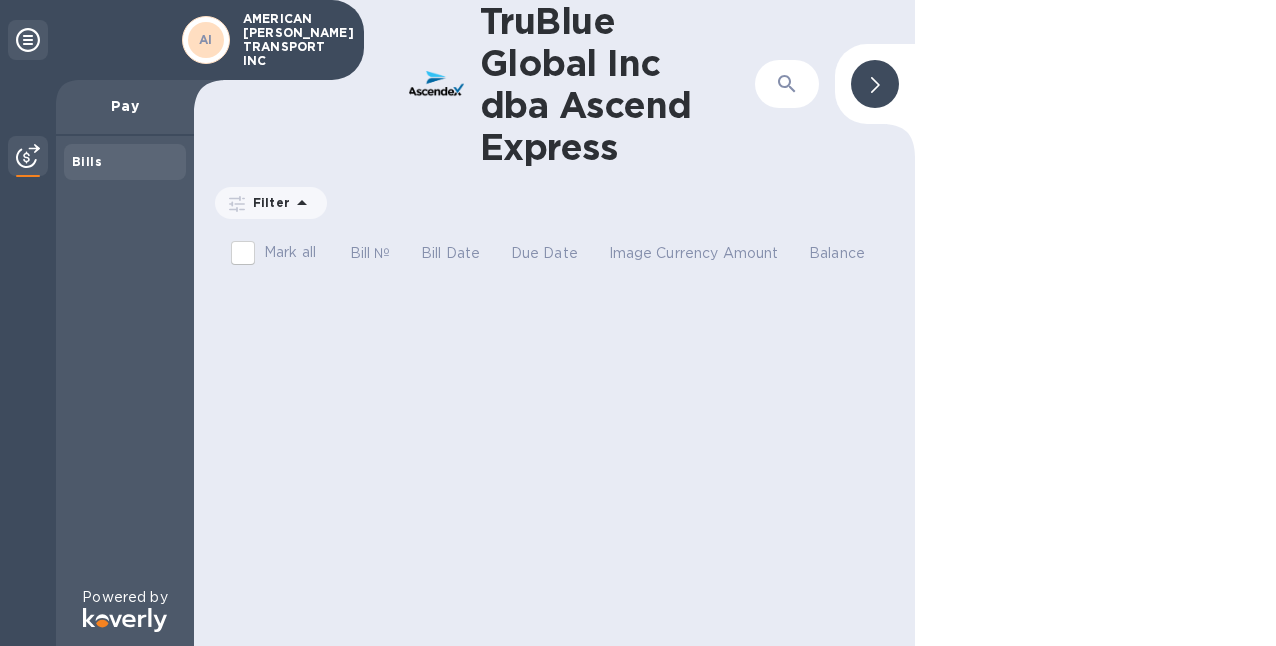 click 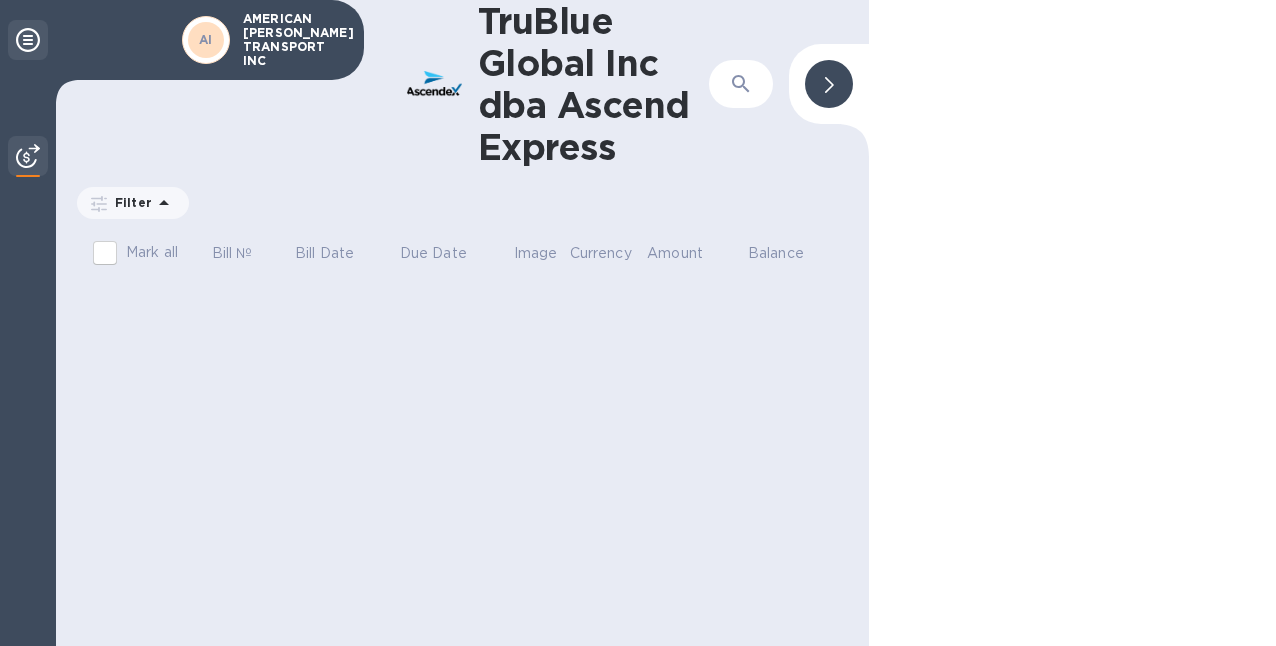 click 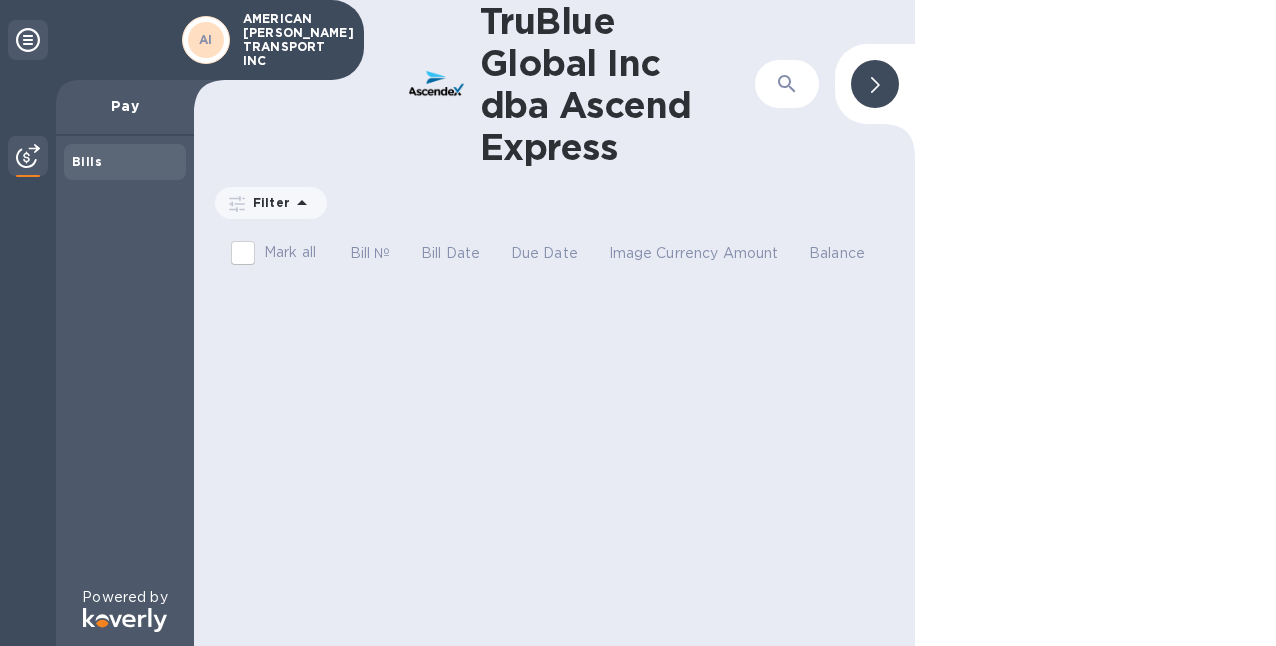 click on "Bills" at bounding box center (87, 161) 